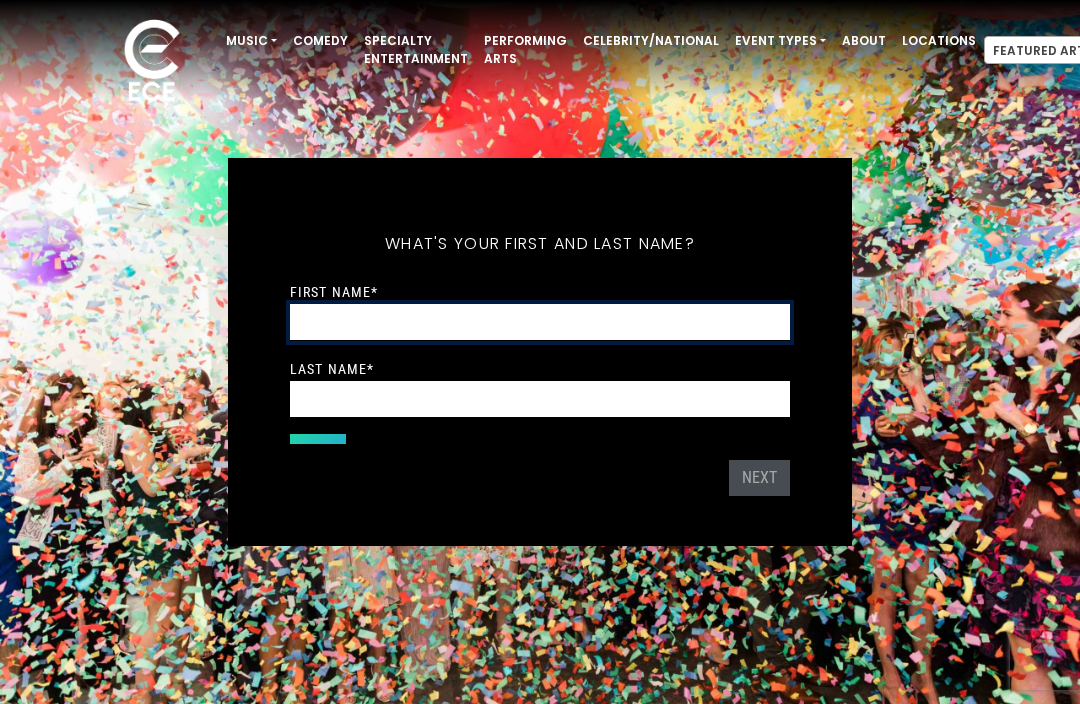 click on "First Name *" at bounding box center (540, 322) 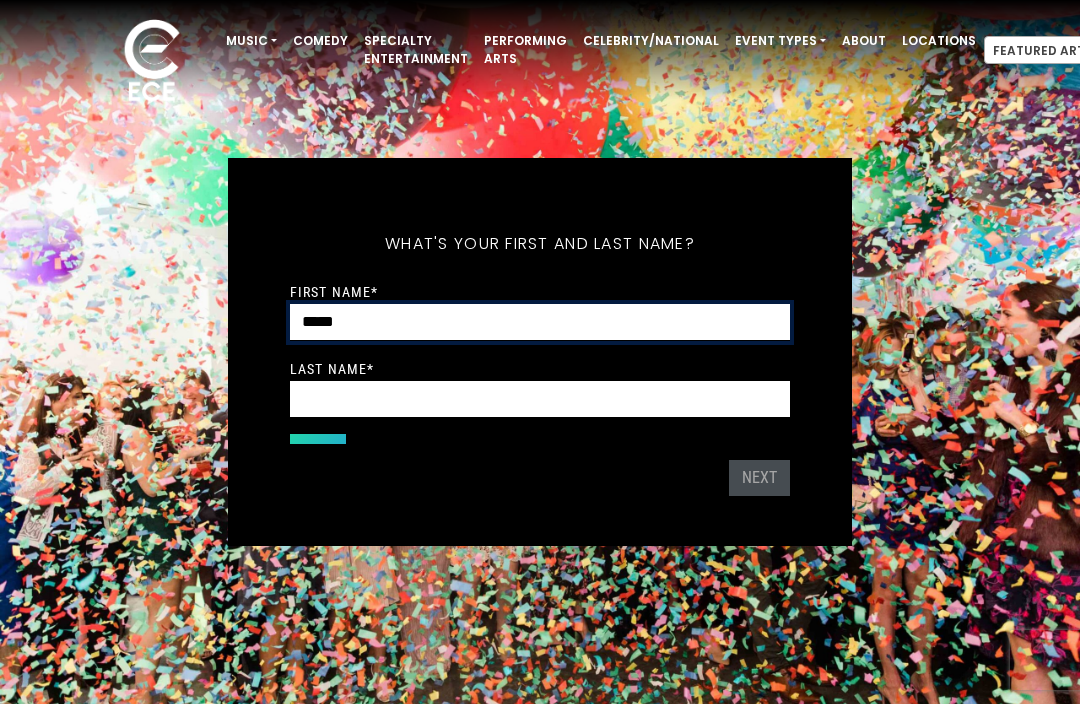 type on "*****" 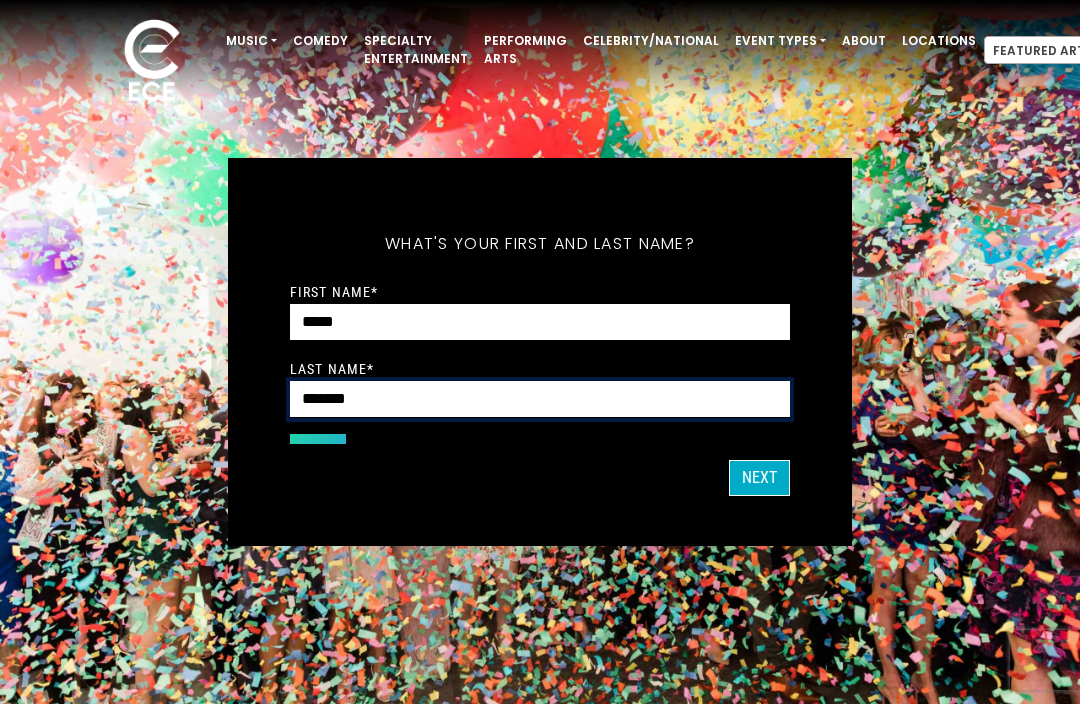 click on "Next" at bounding box center [759, 478] 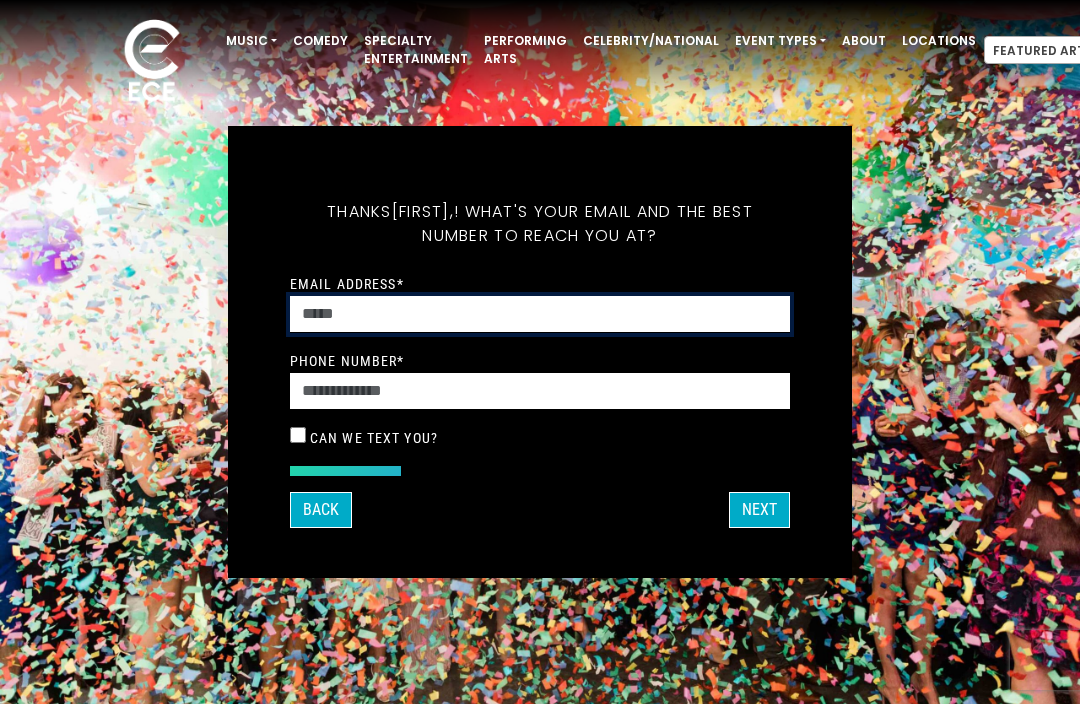 click on "Email Address *" at bounding box center [540, 314] 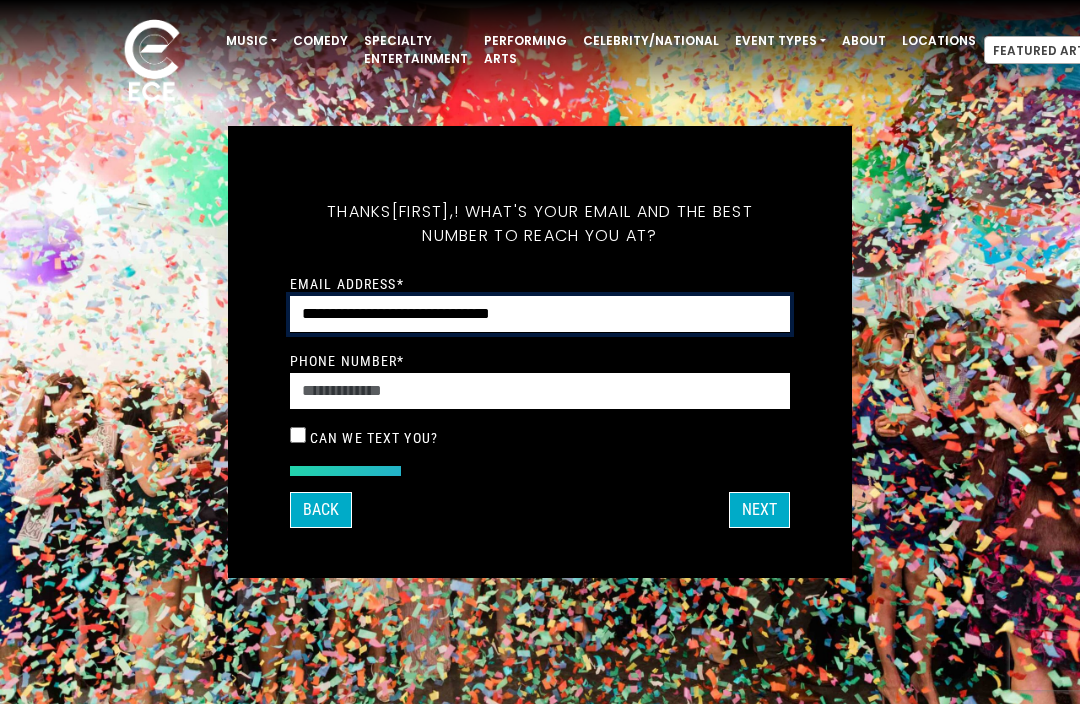type on "**********" 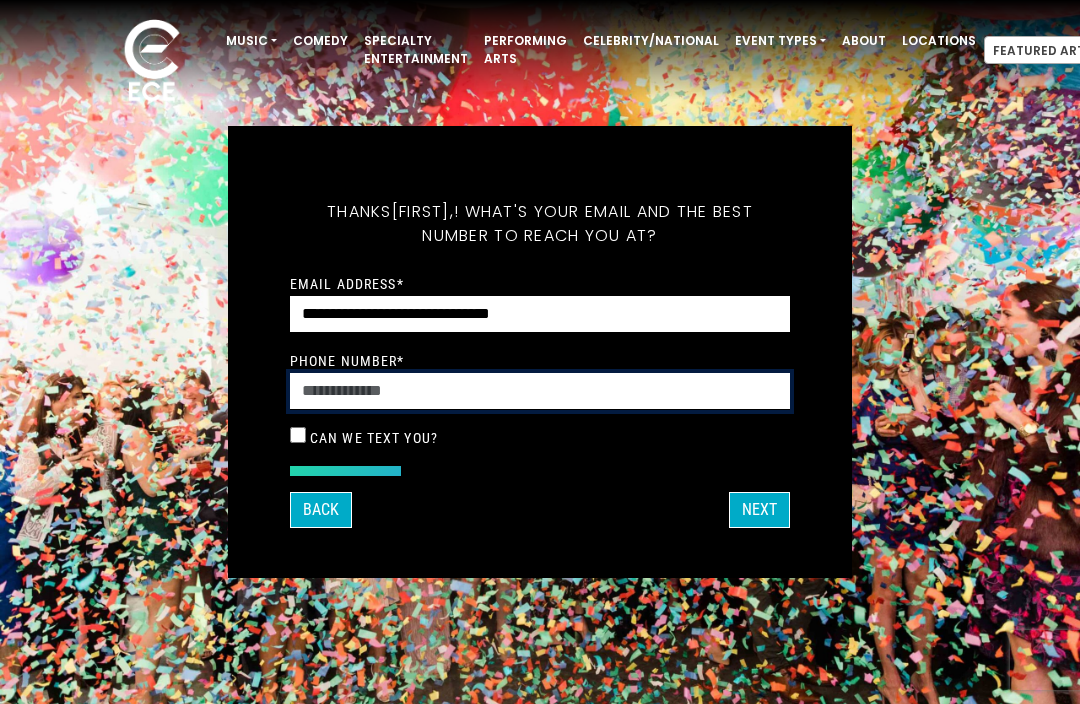click on "Phone Number *" at bounding box center (540, 391) 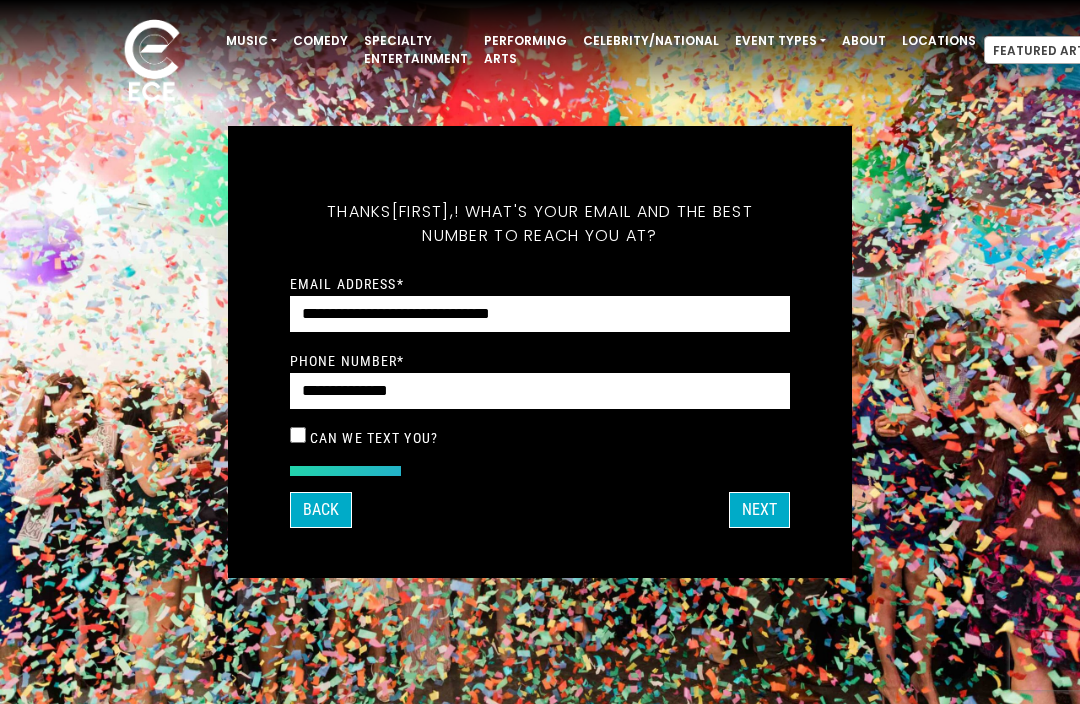 click on "Next" at bounding box center [759, 510] 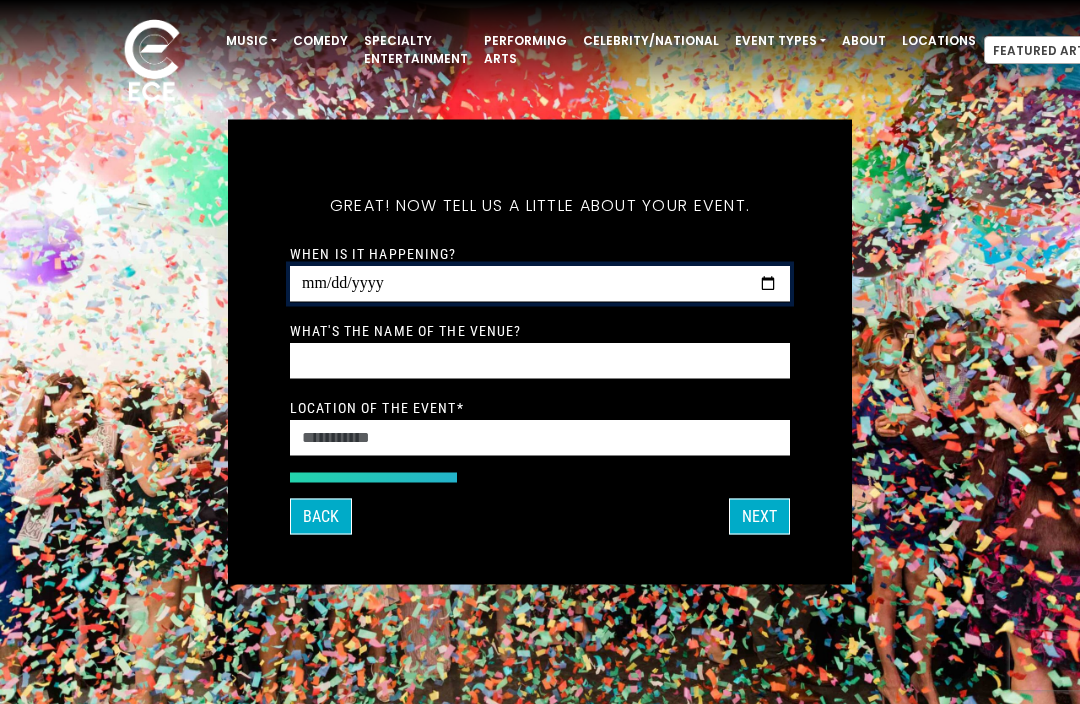 click on "When is it happening?" at bounding box center (540, 284) 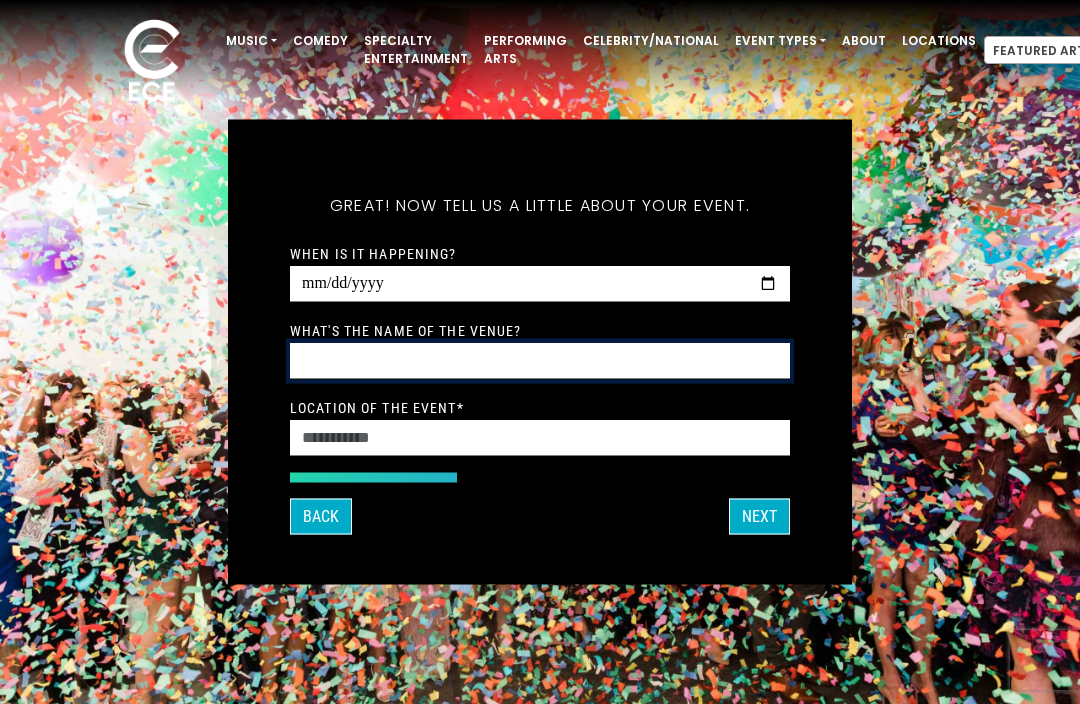 click on "What's the name of the venue?" at bounding box center [540, 361] 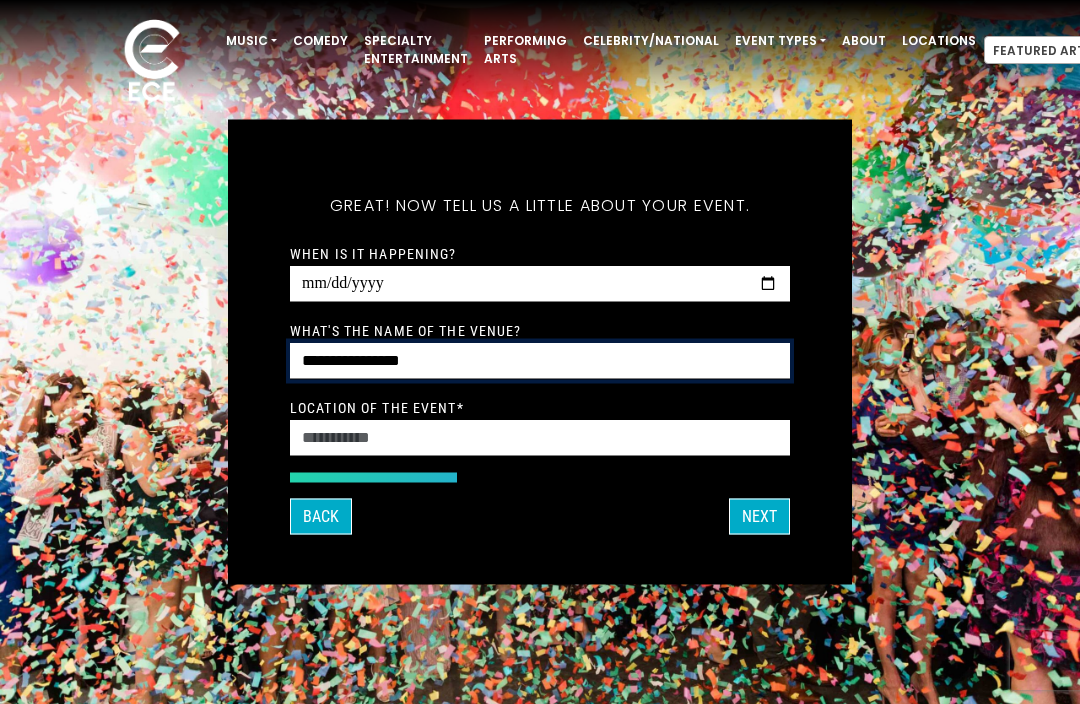 type on "**********" 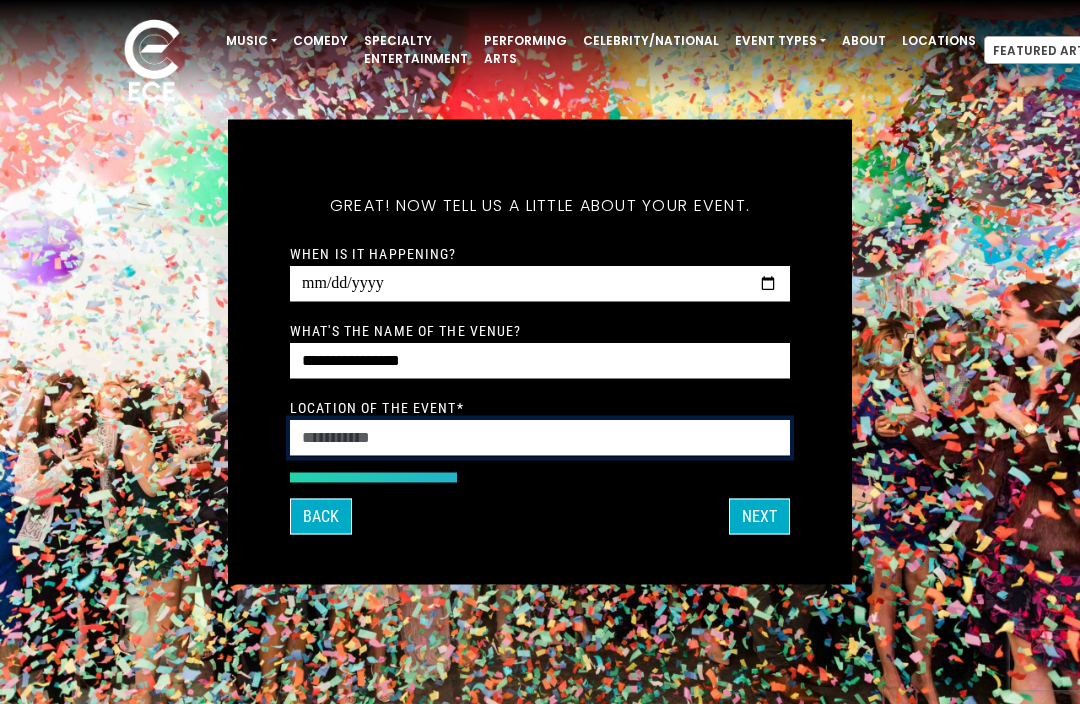 click on "Location of the event *" at bounding box center (540, 438) 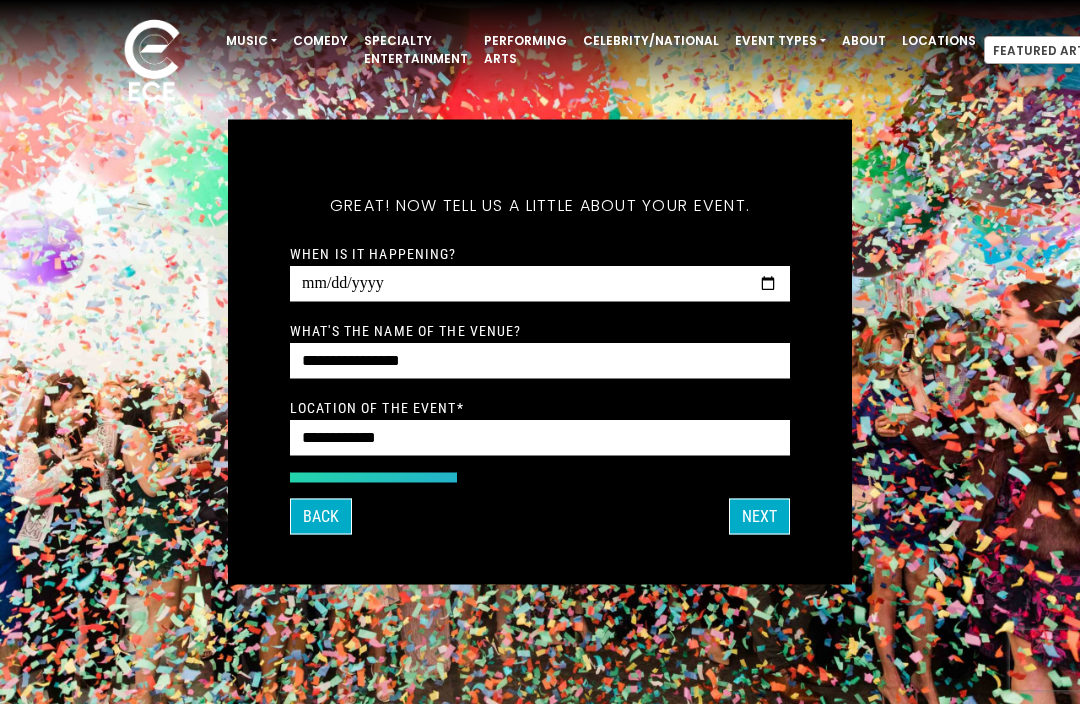 click on "Next" at bounding box center (759, 517) 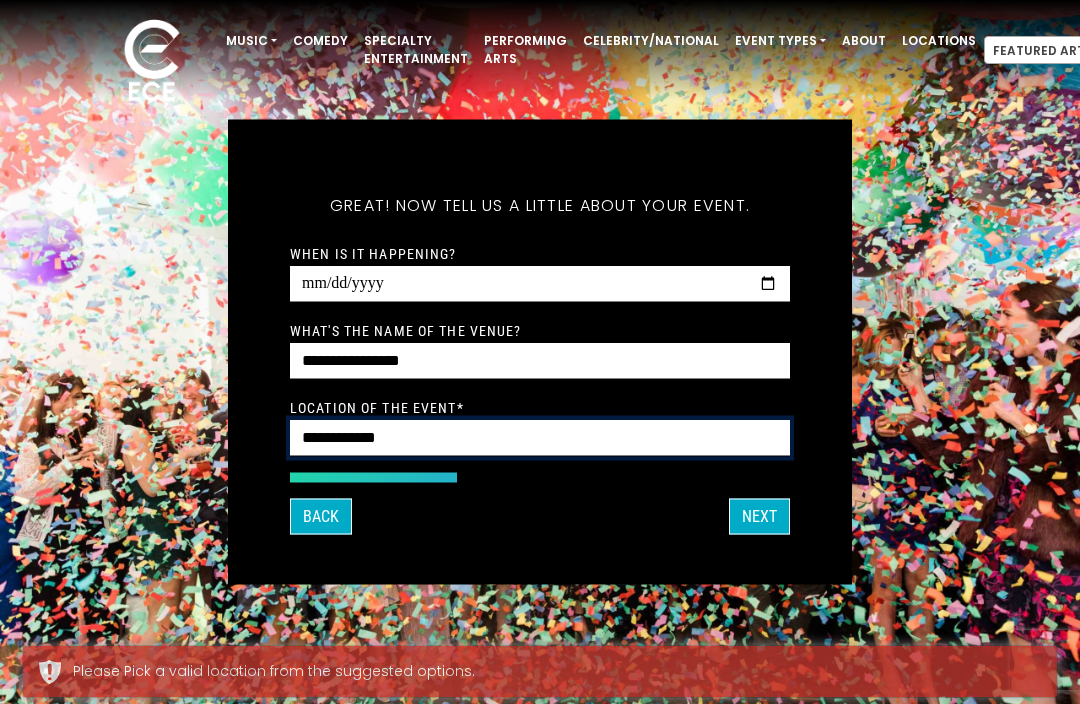 click on "**********" at bounding box center [540, 438] 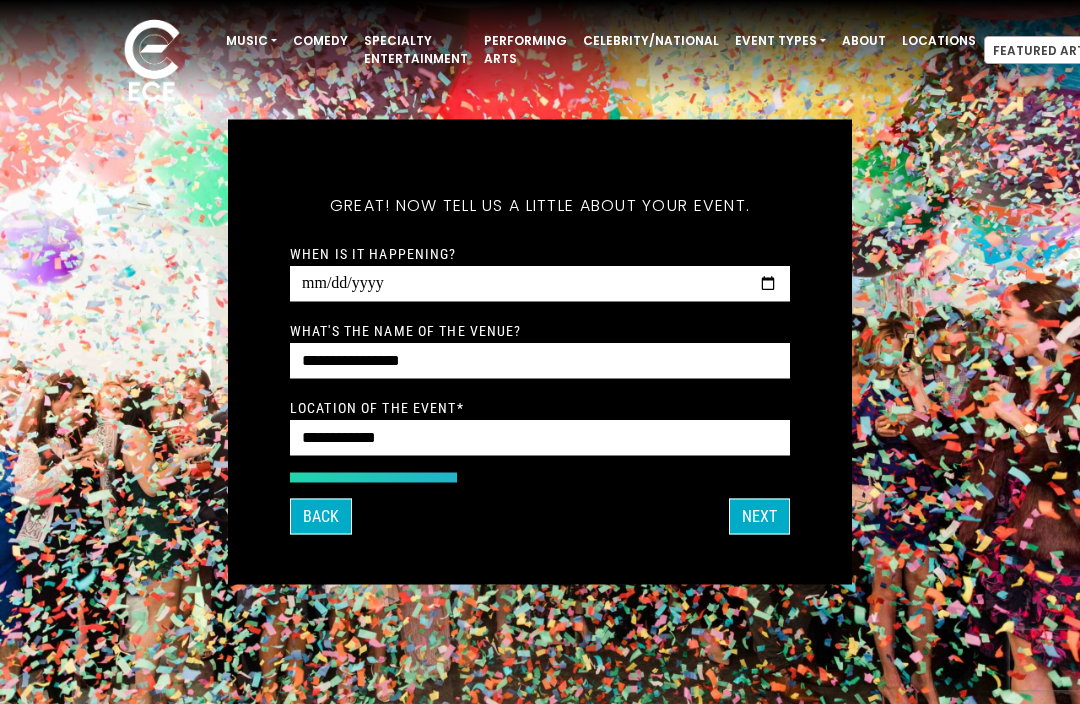 click on "Next" at bounding box center [759, 517] 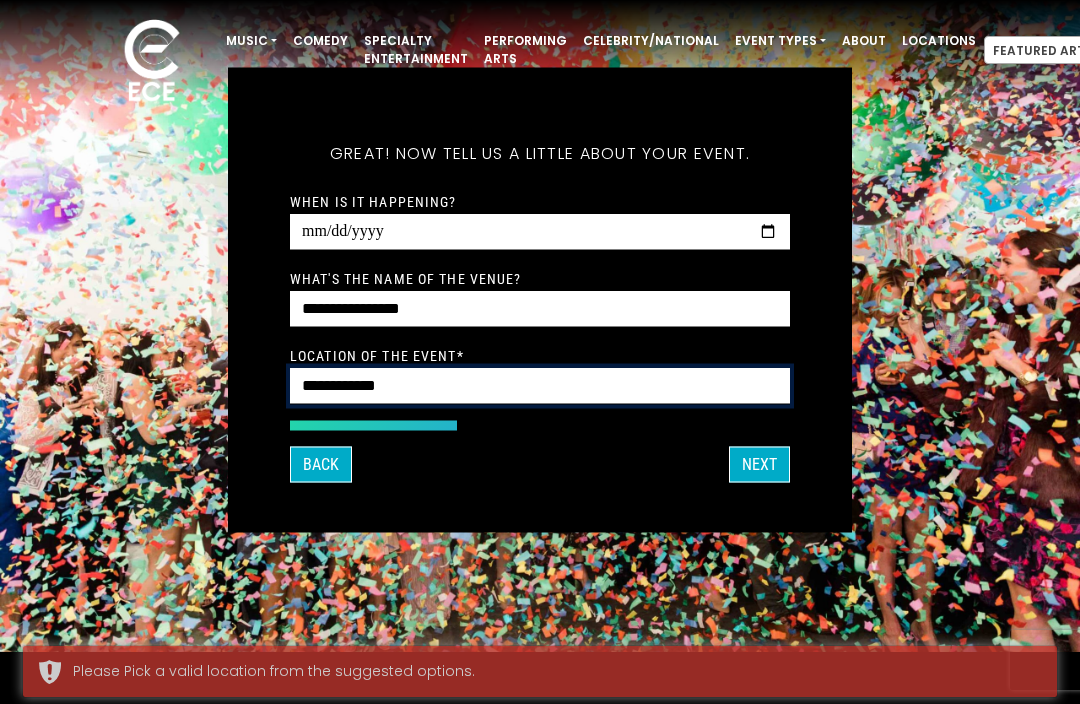 click on "**********" at bounding box center (540, 386) 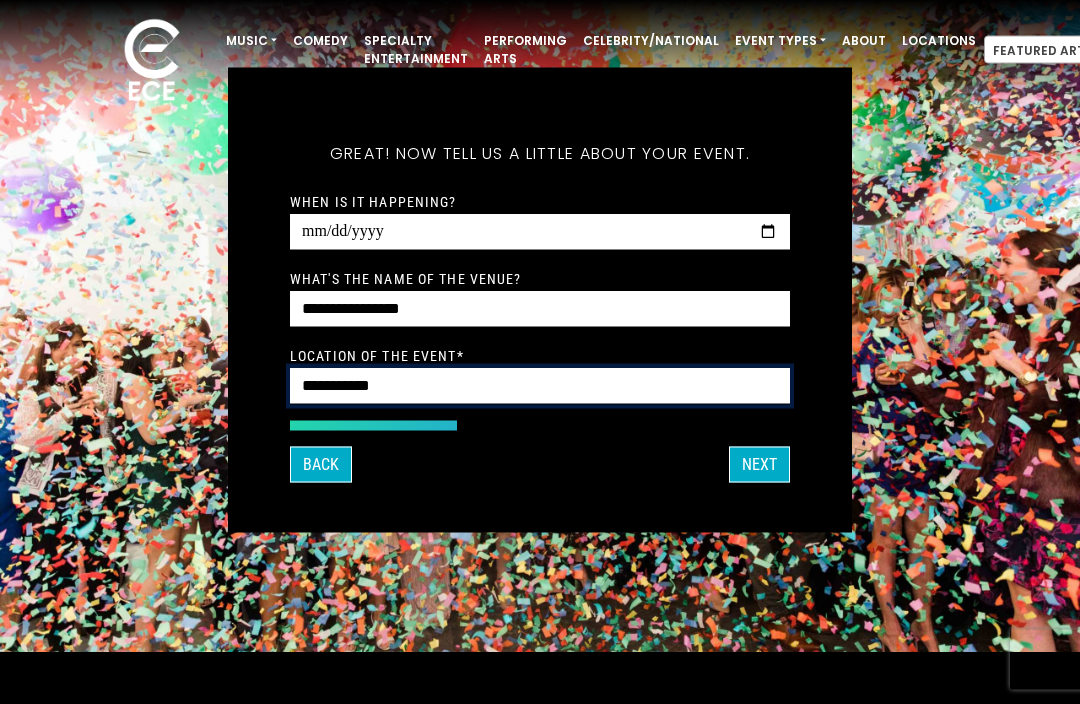 type on "**********" 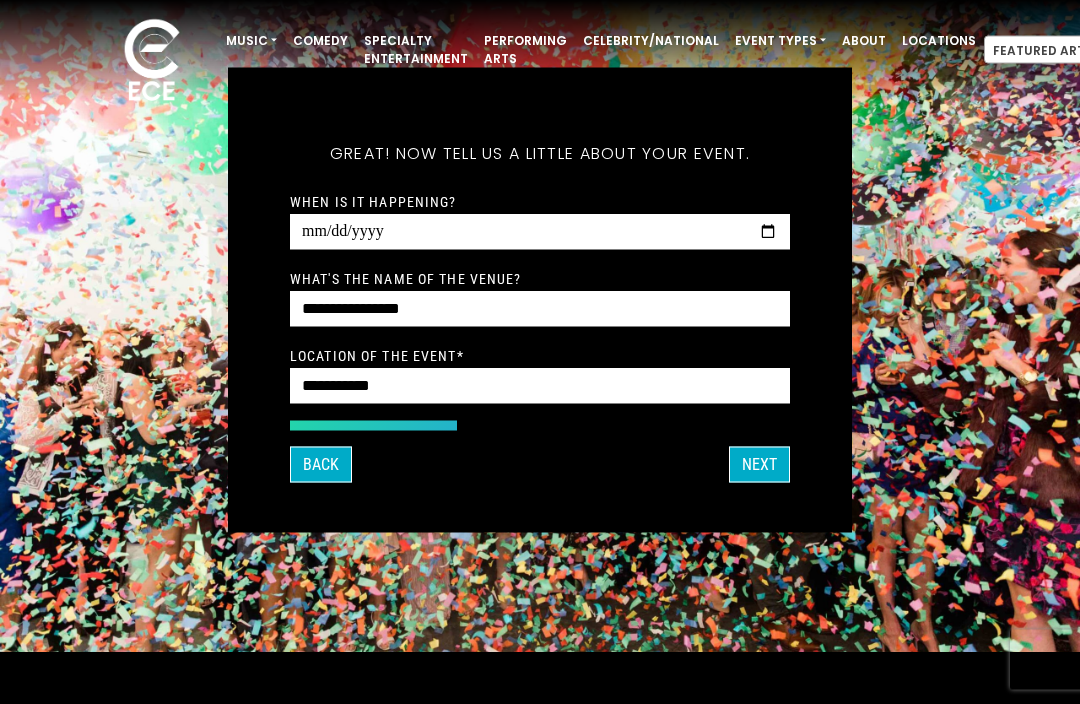 click on "Next" at bounding box center (759, 466) 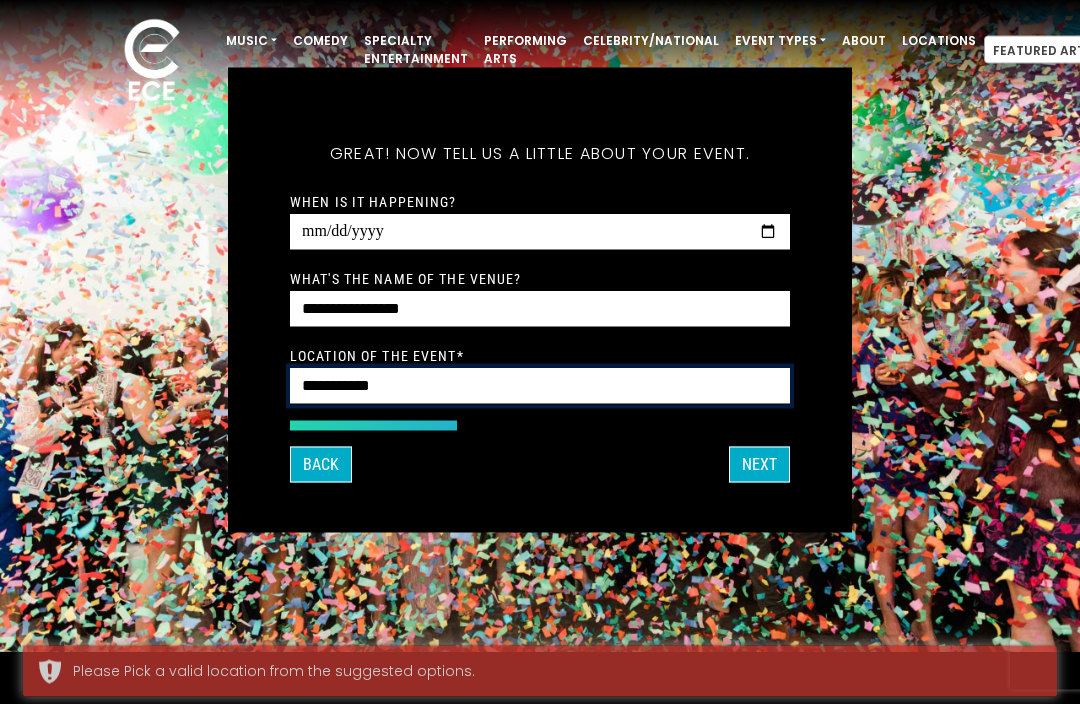 click on "**********" at bounding box center (540, 387) 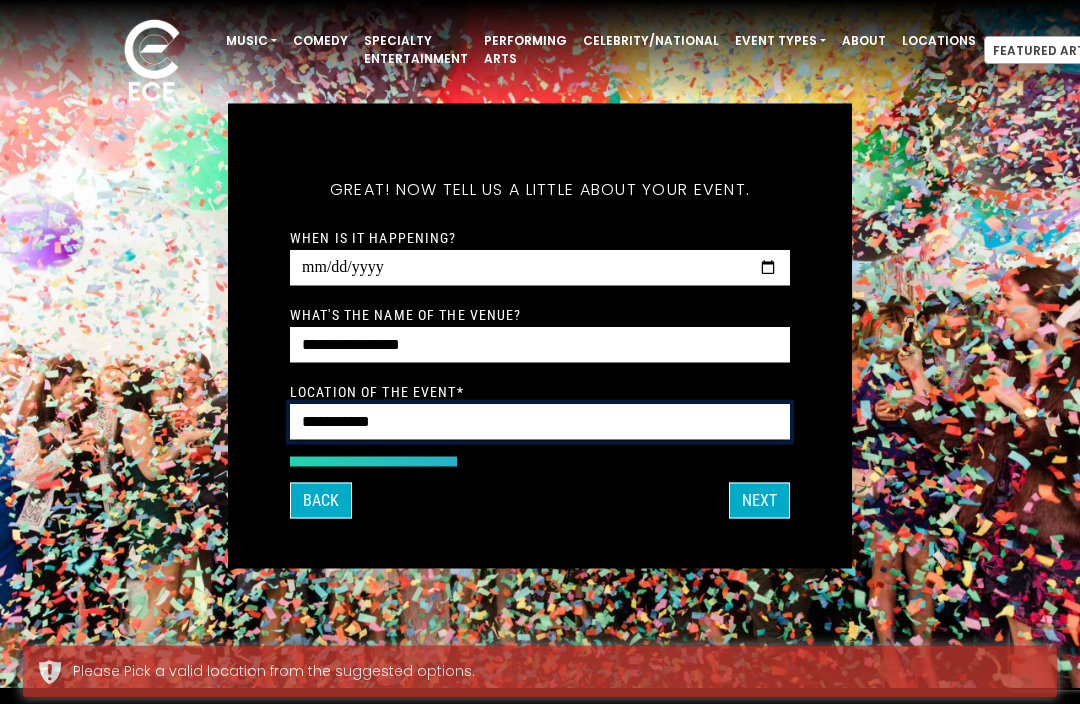 scroll, scrollTop: 0, scrollLeft: 0, axis: both 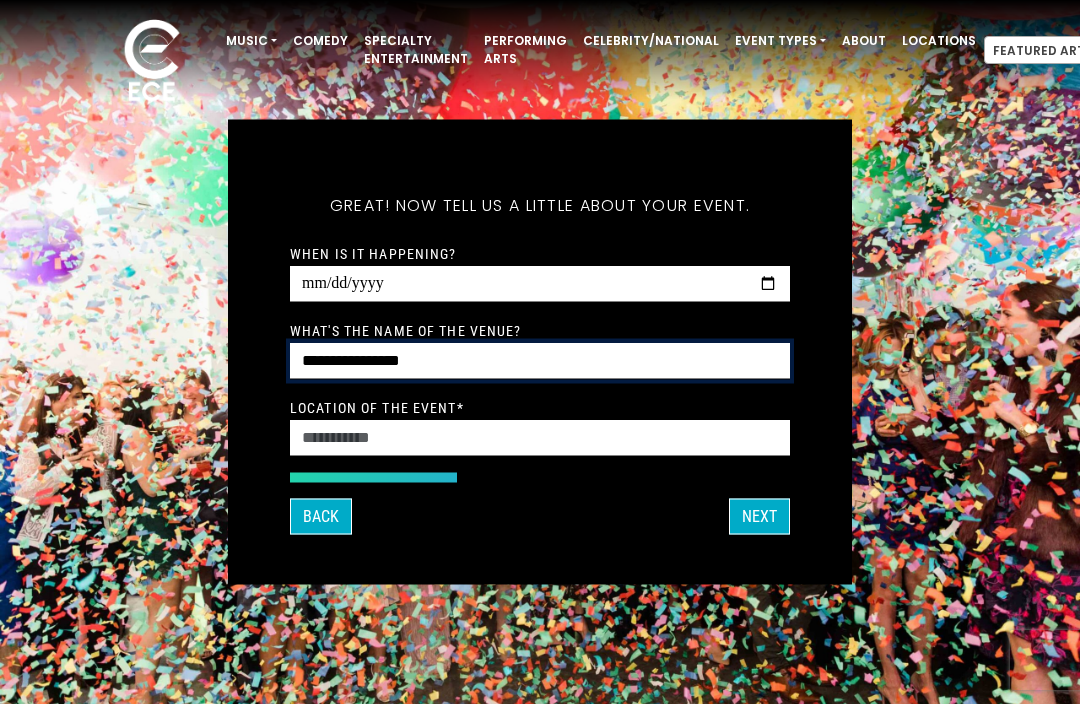 click on "**********" at bounding box center (540, 361) 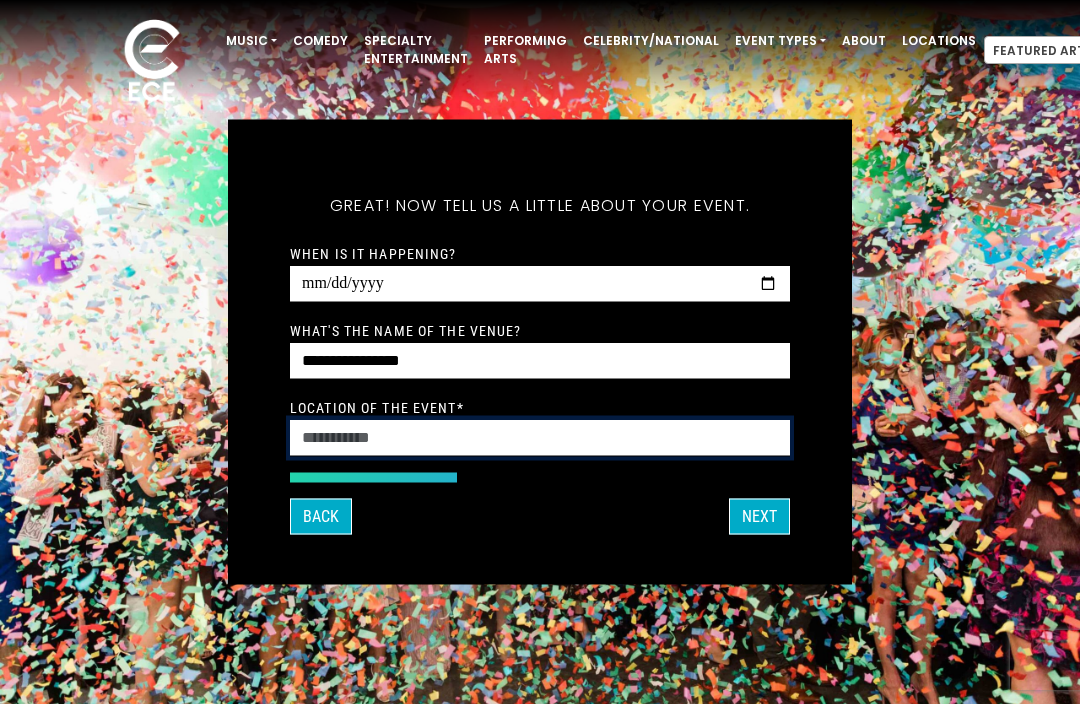click on "Location of the event *" at bounding box center [540, 438] 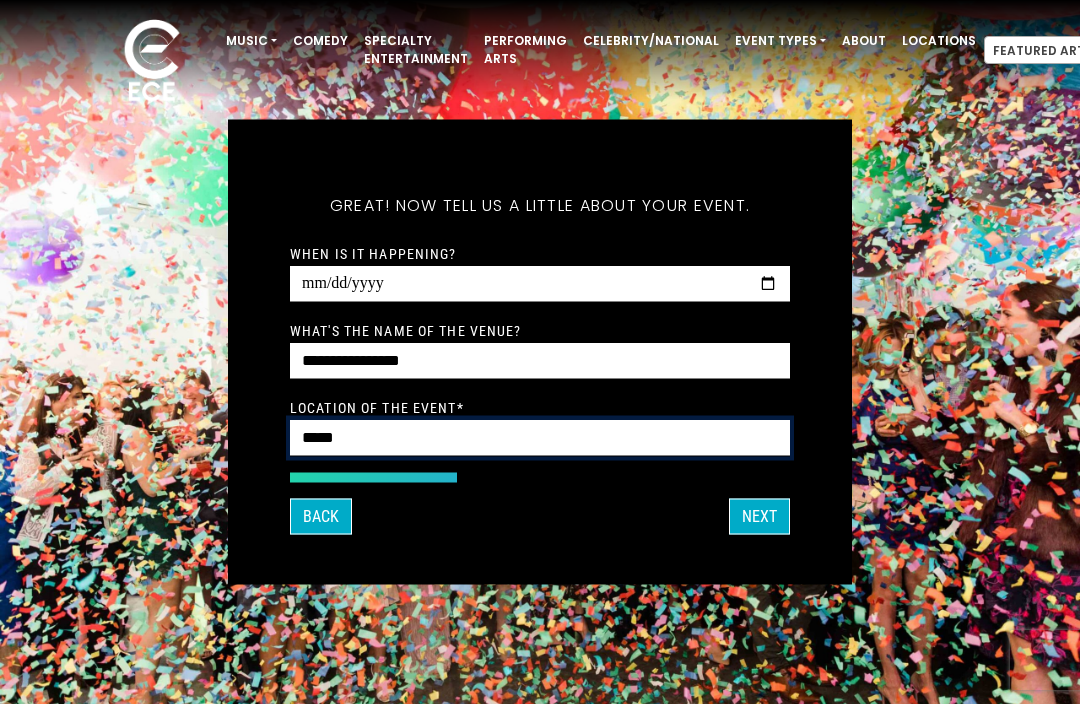 type on "*****" 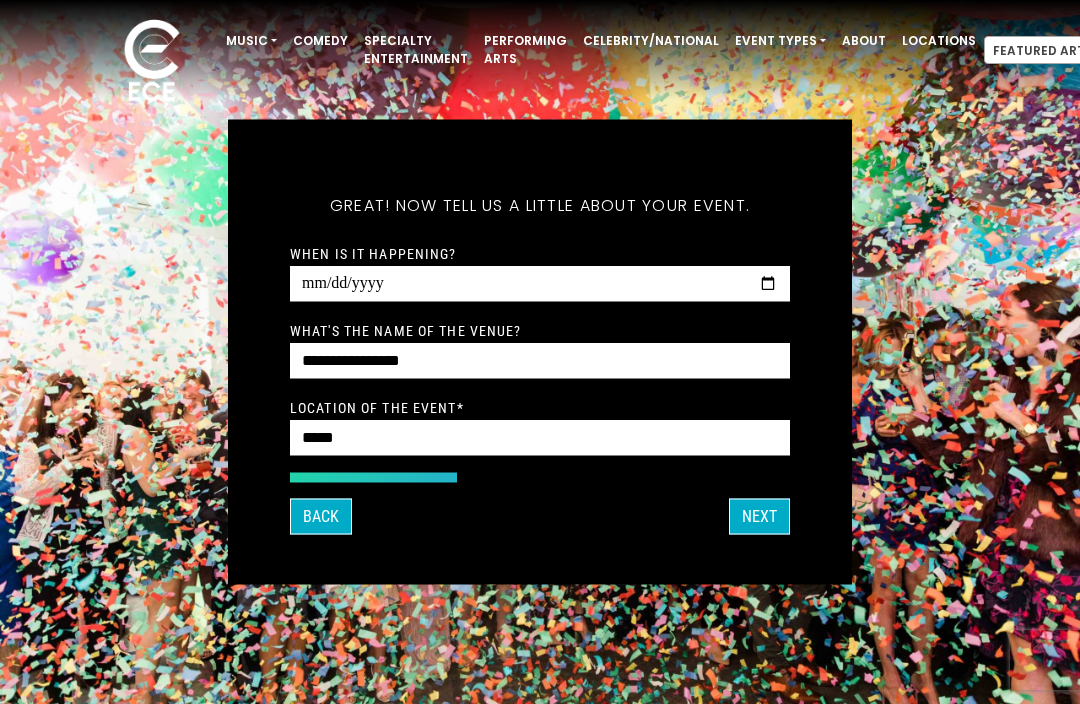 click on "Next" at bounding box center [759, 517] 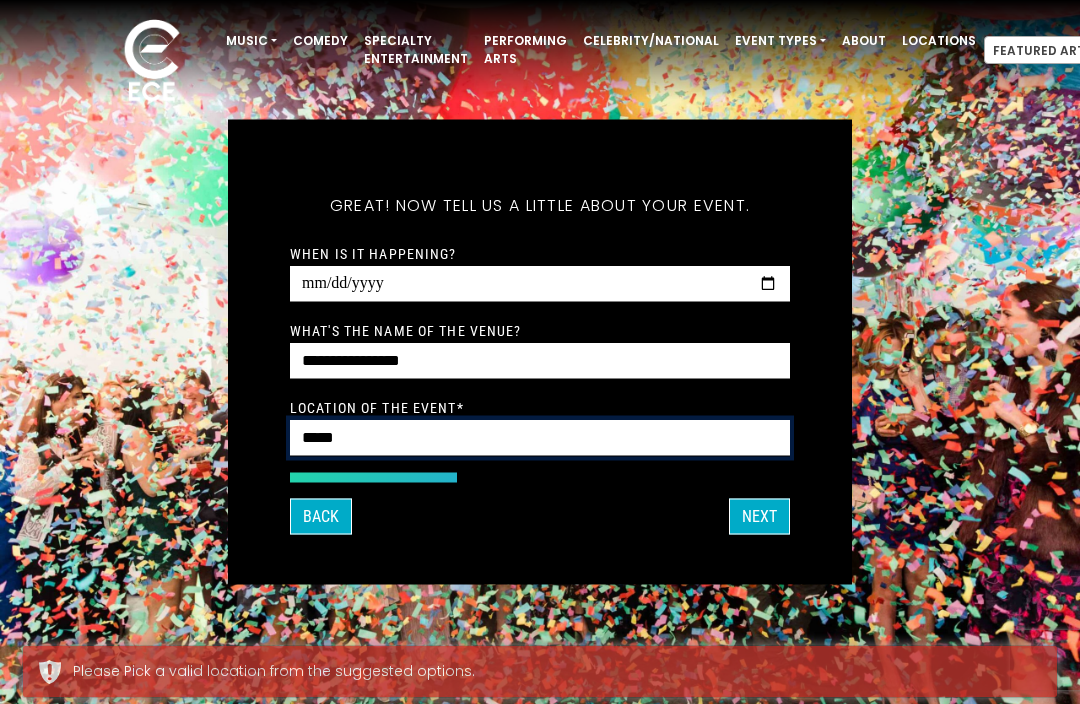 click on "*****" at bounding box center [540, 438] 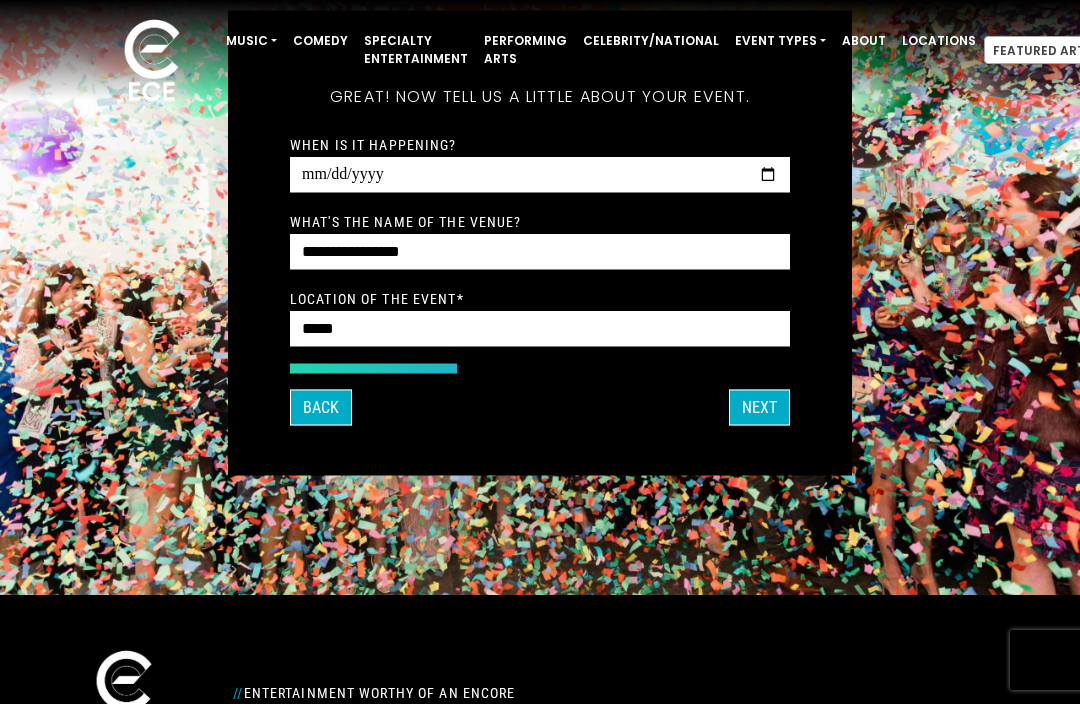 scroll, scrollTop: 0, scrollLeft: 0, axis: both 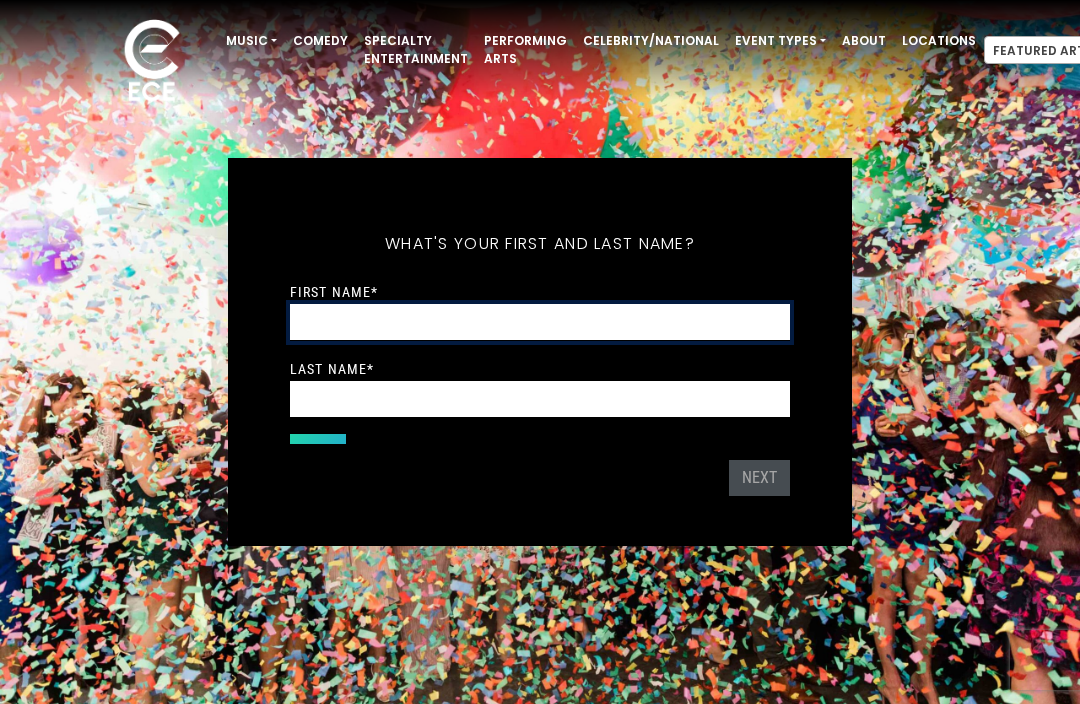 click on "First Name *" at bounding box center (540, 322) 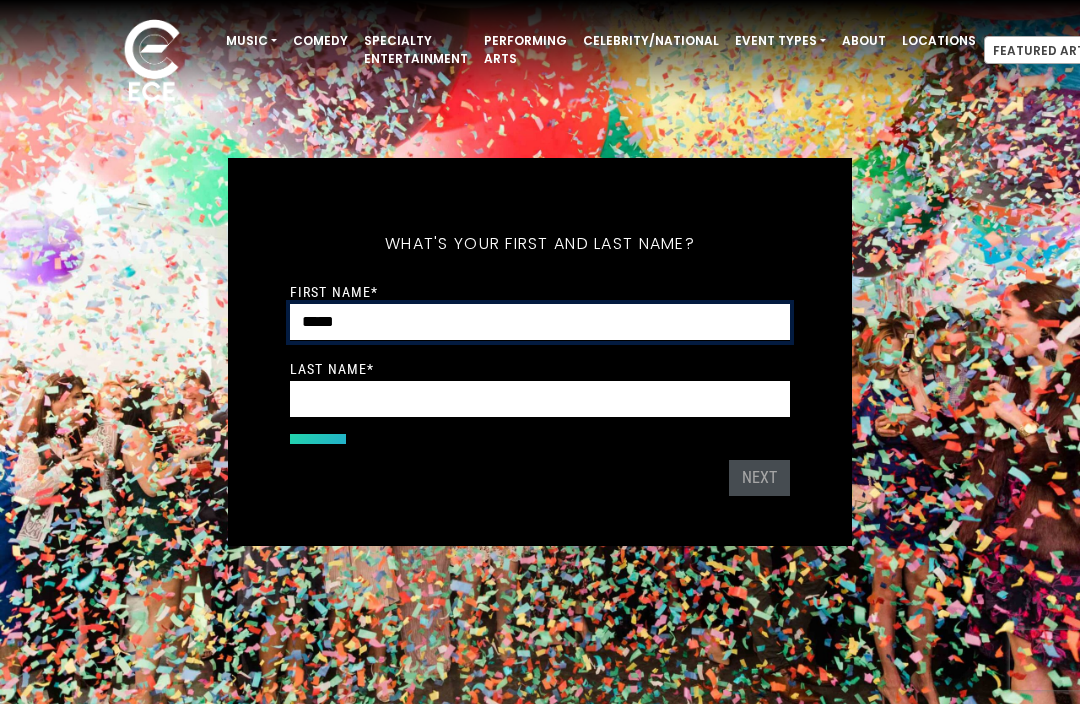 type on "*****" 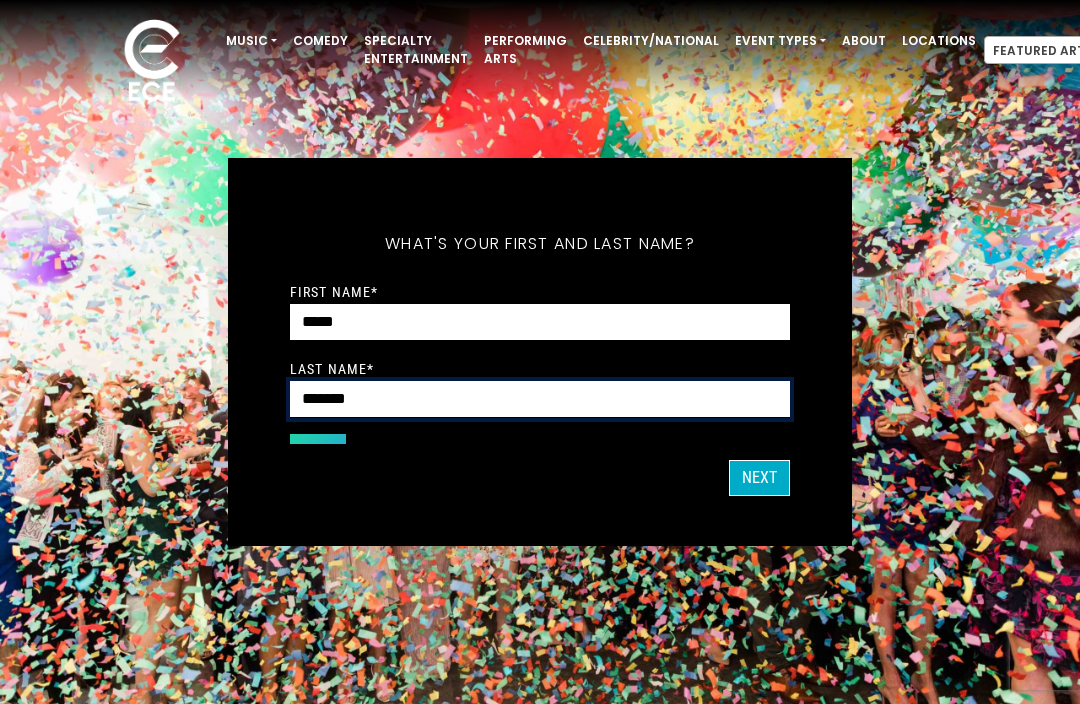 type on "*******" 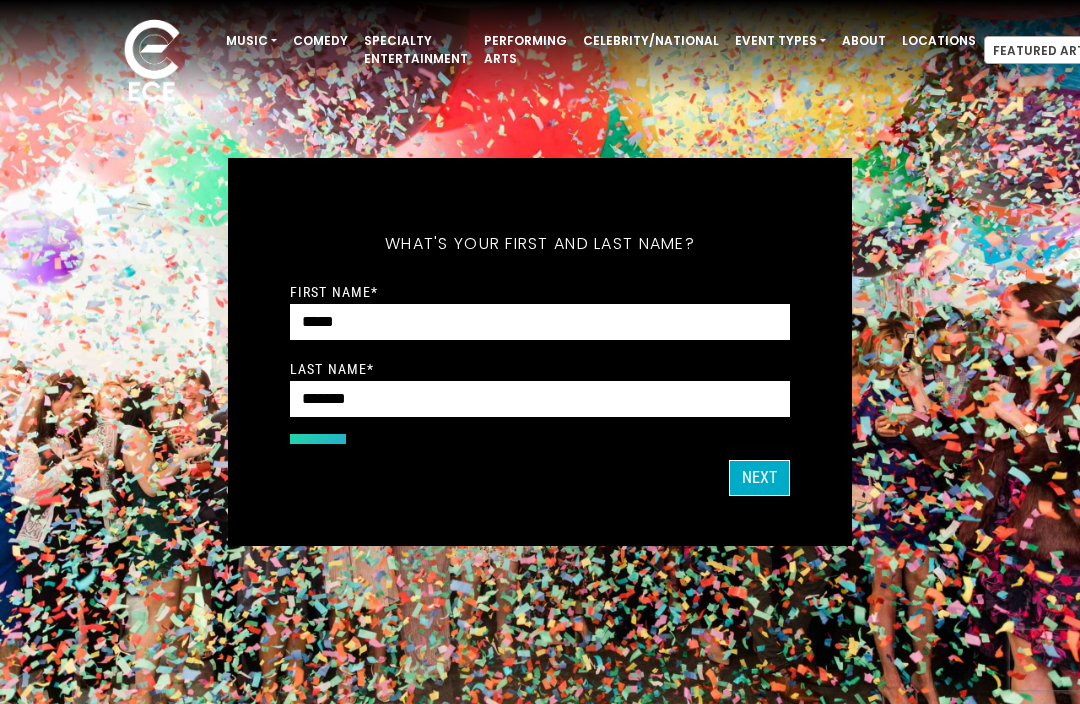 click on "Next" at bounding box center (759, 478) 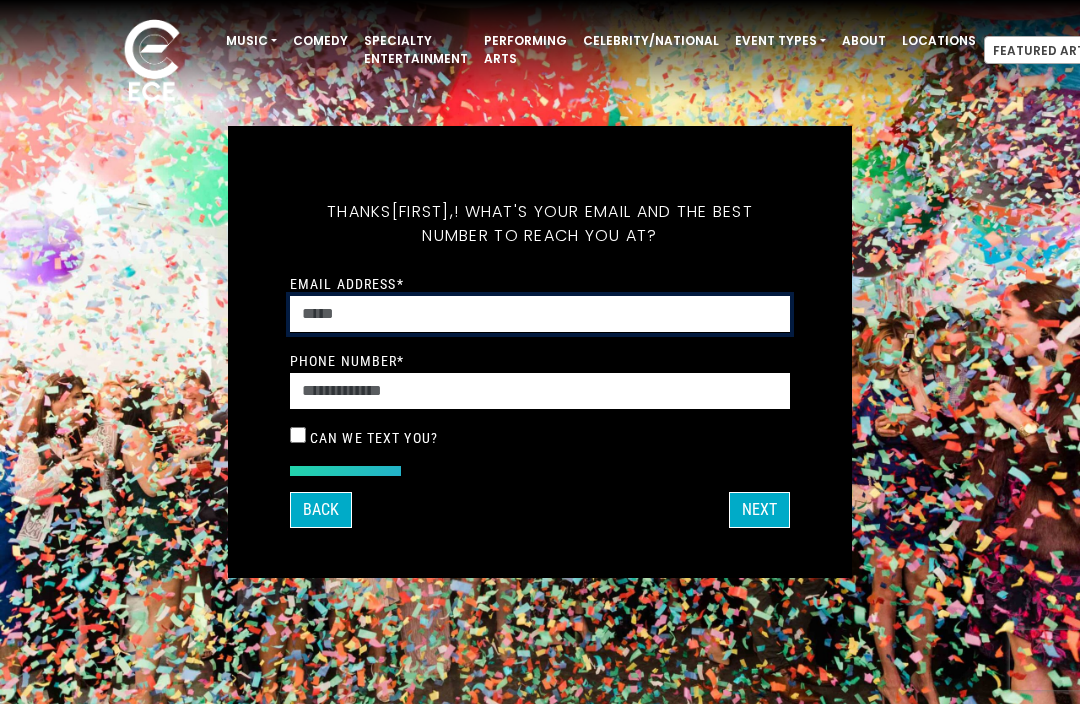 click on "Email Address *" at bounding box center (540, 314) 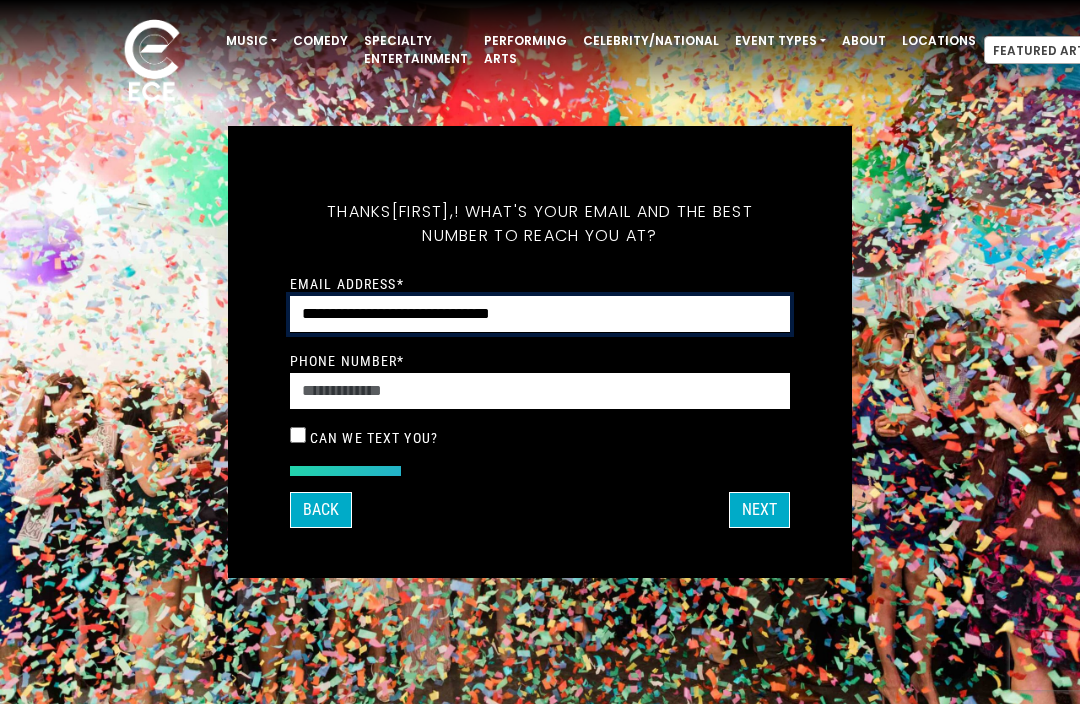 type on "**********" 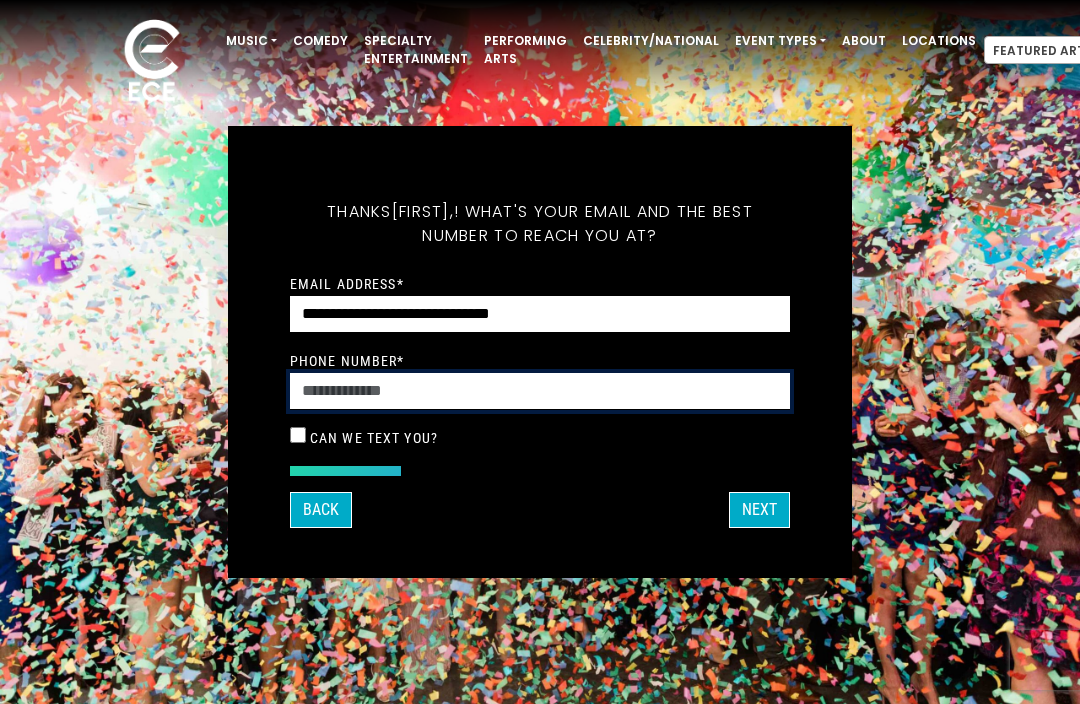 click on "Phone Number *" at bounding box center [540, 391] 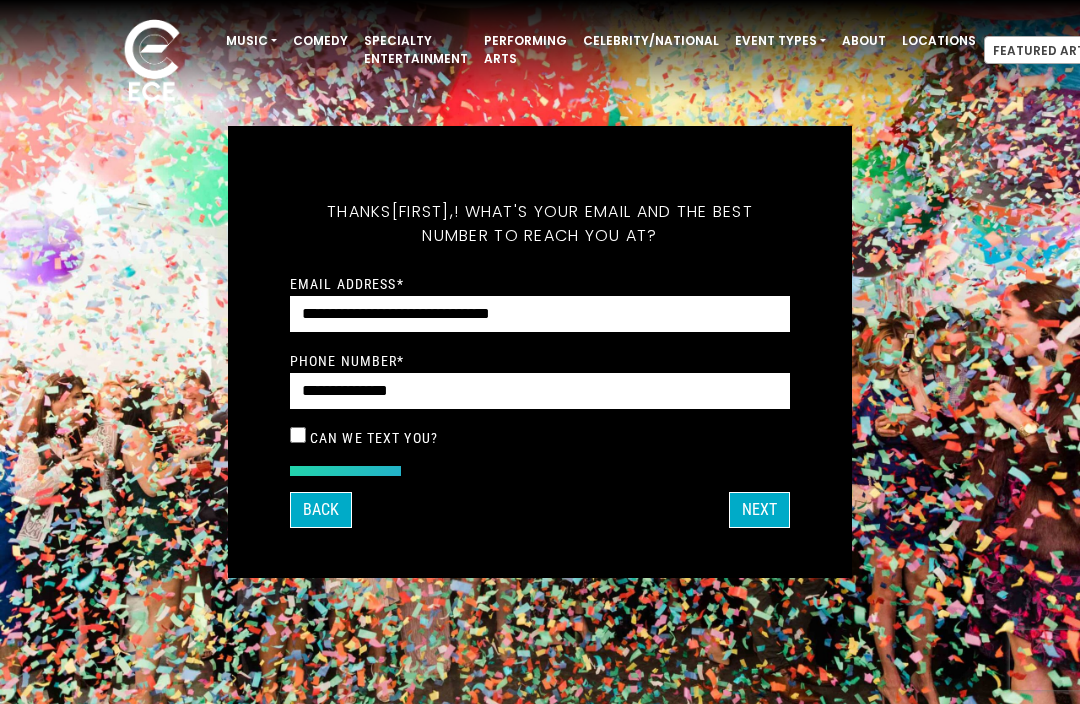 click on "Next" at bounding box center (759, 510) 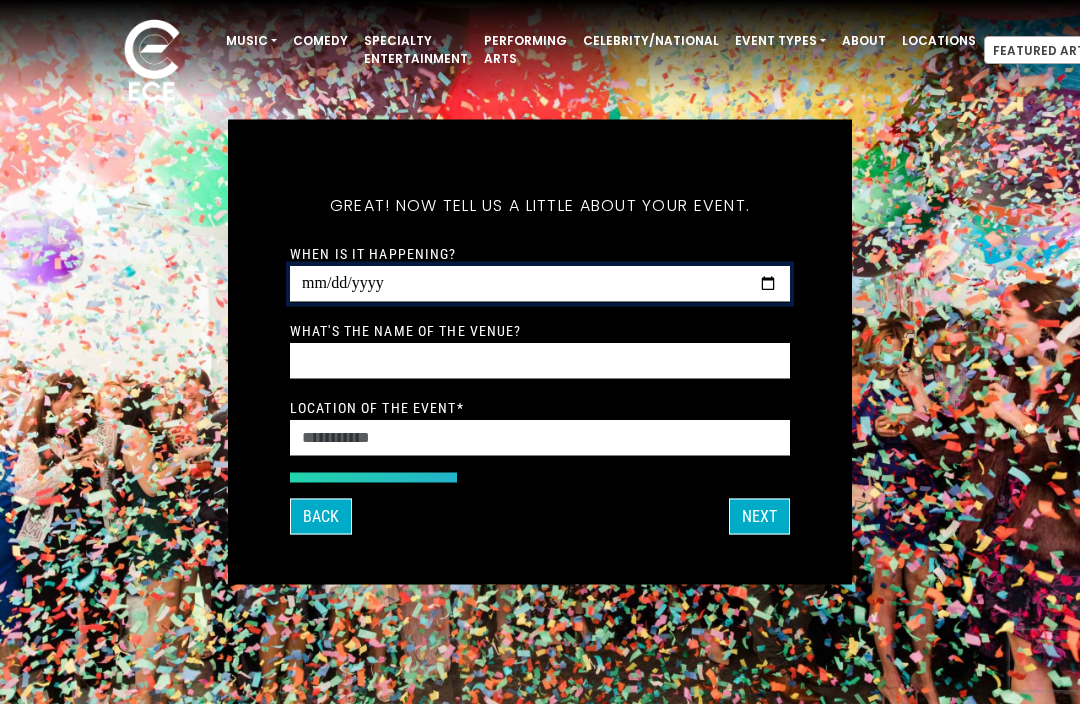 click on "When is it happening?" at bounding box center [540, 284] 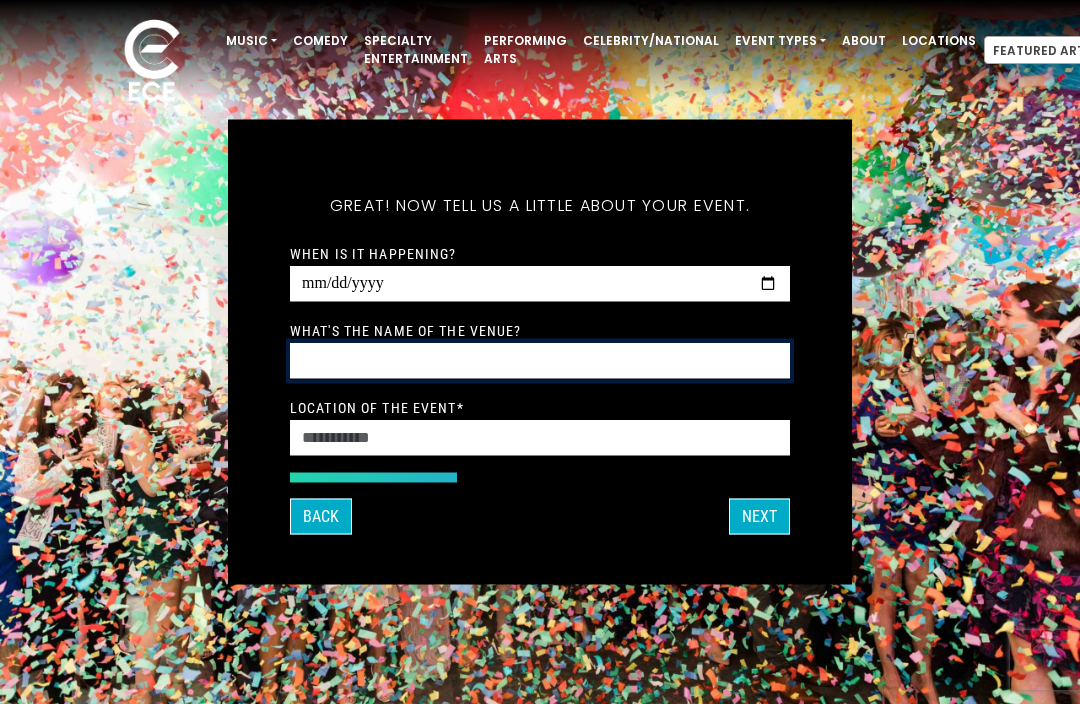 click on "What's the name of the venue?" at bounding box center [540, 361] 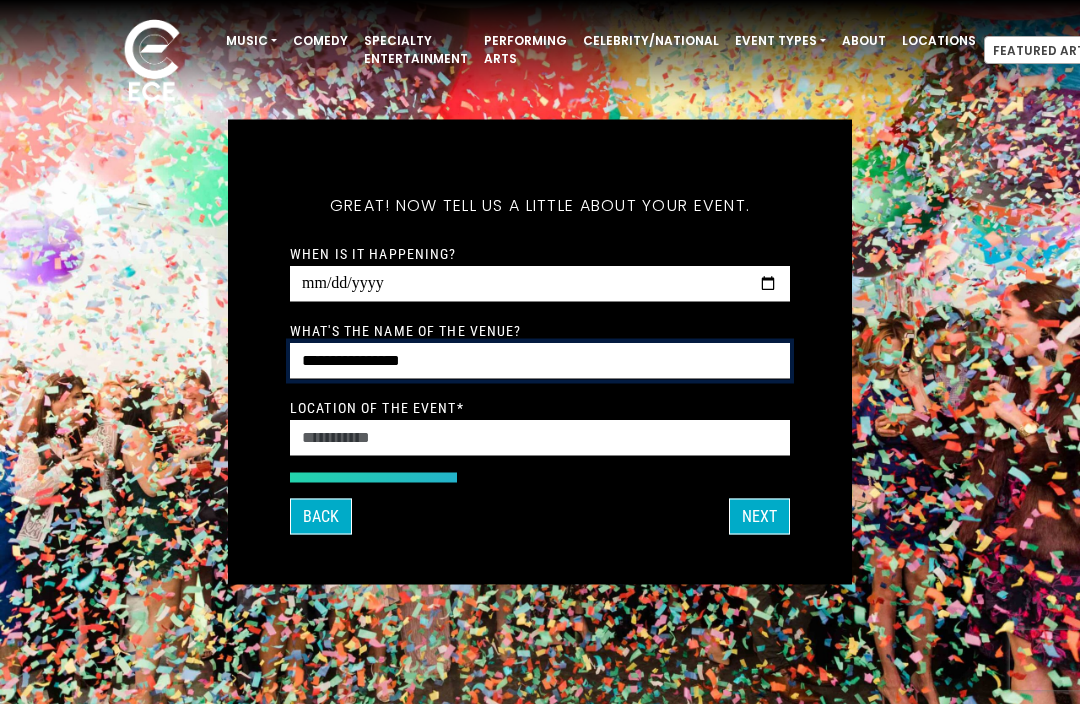 type on "**********" 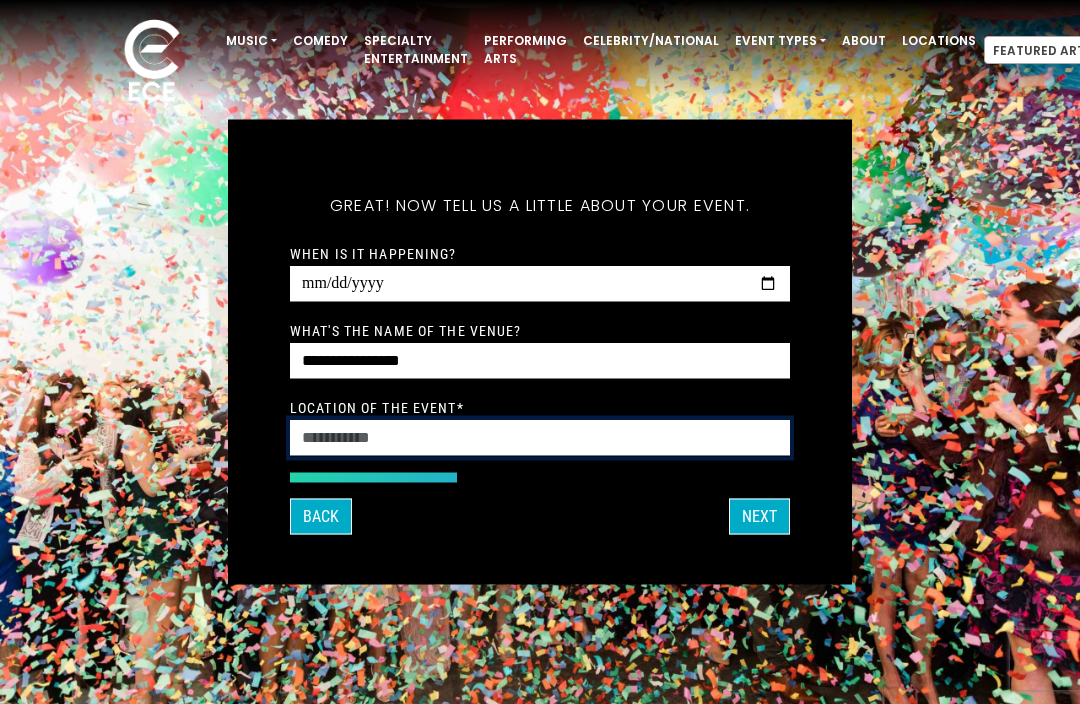 click on "Location of the event *" at bounding box center (540, 438) 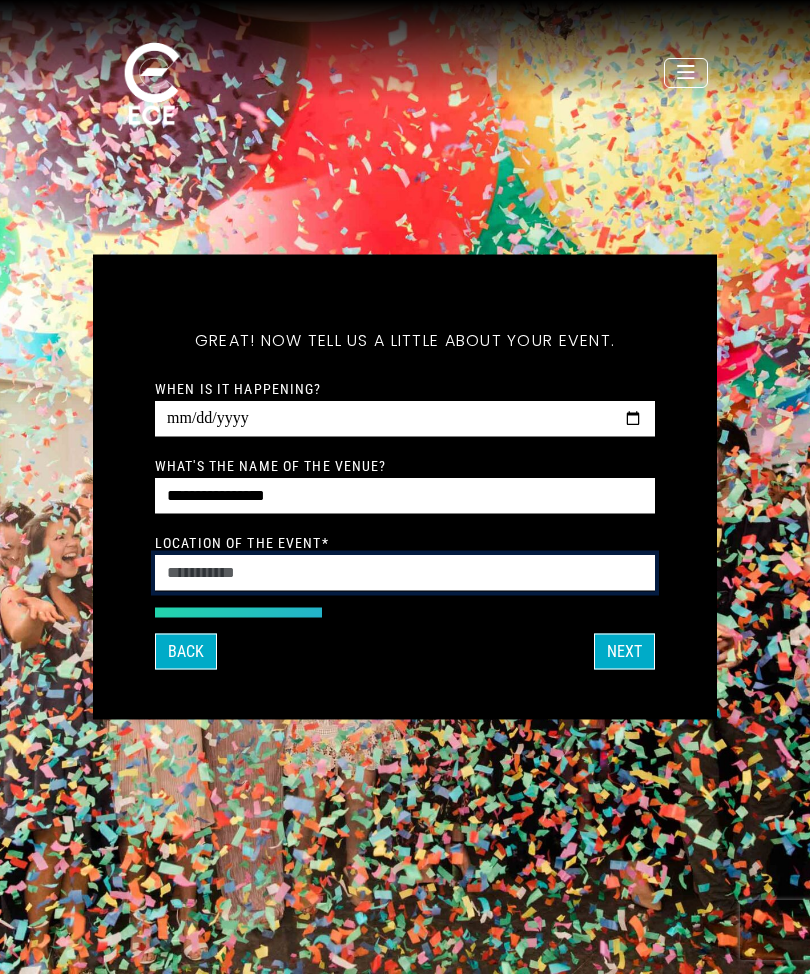 click on "Location of the event *" at bounding box center (405, 573) 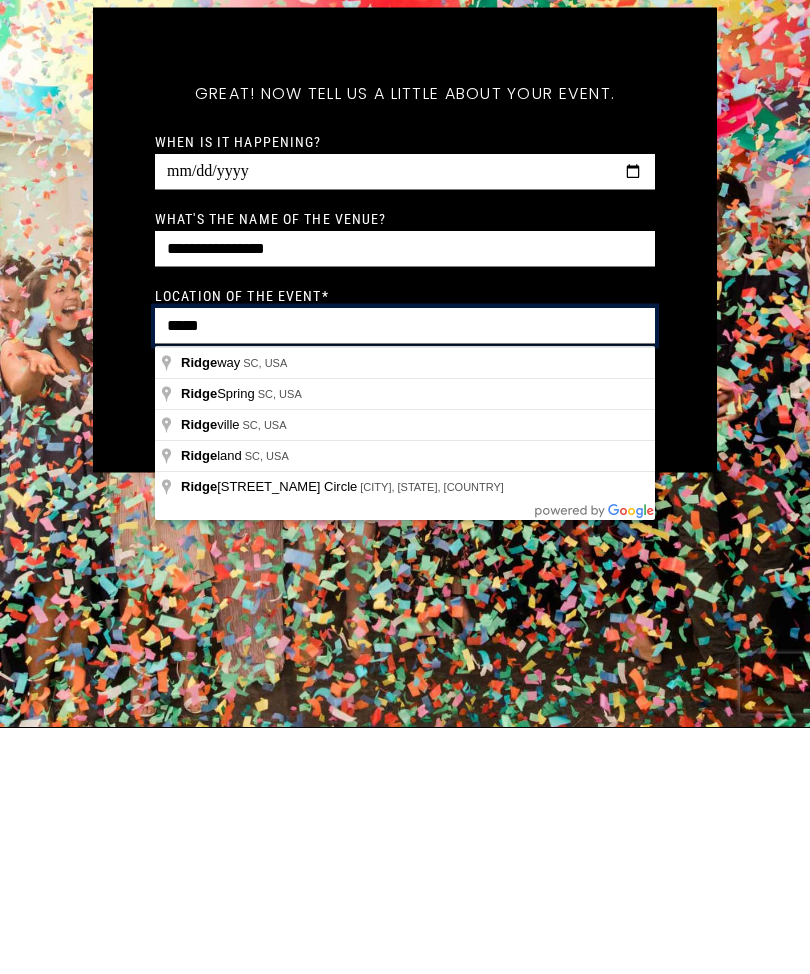 type on "*****" 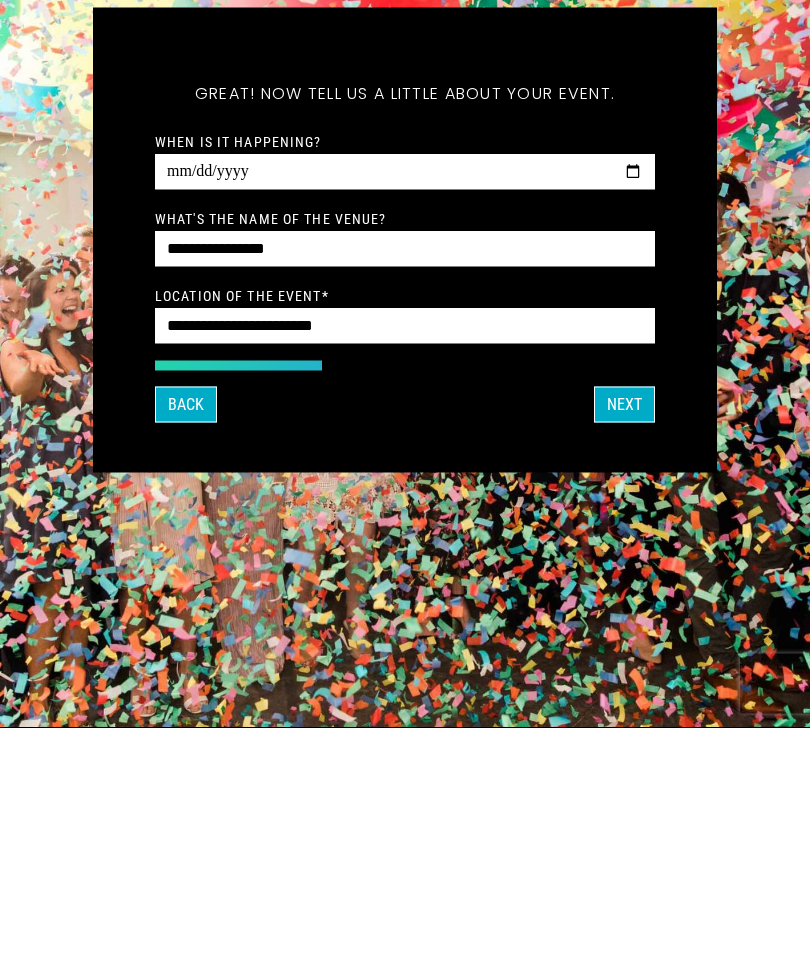 scroll, scrollTop: 247, scrollLeft: 0, axis: vertical 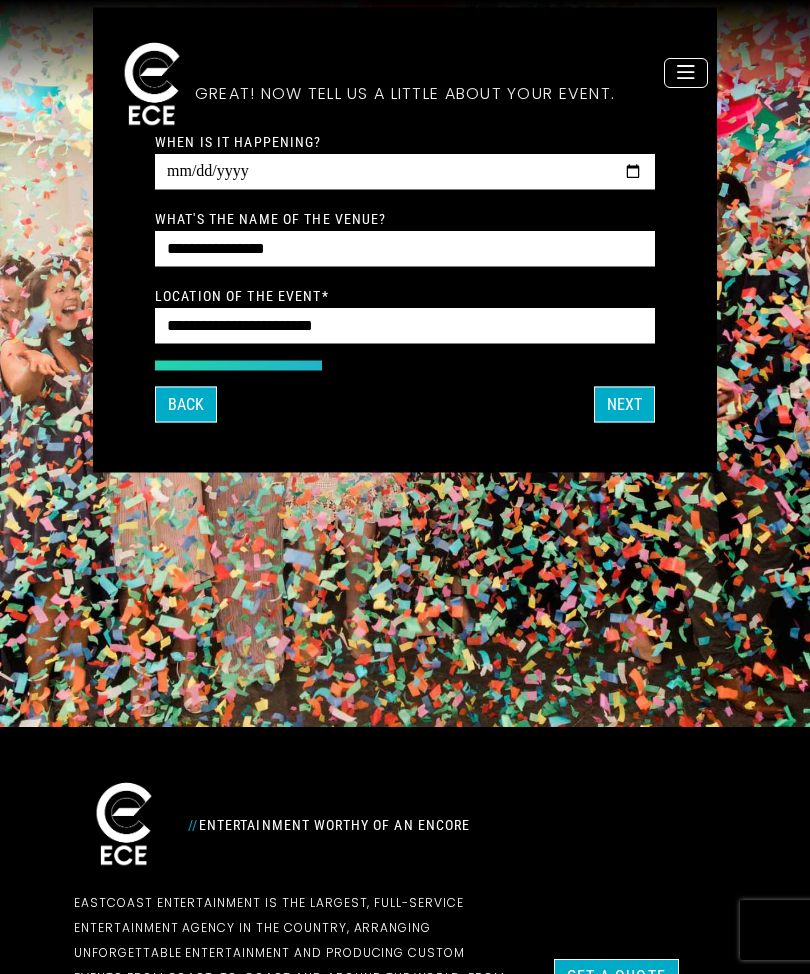 click on "Next" at bounding box center (624, 405) 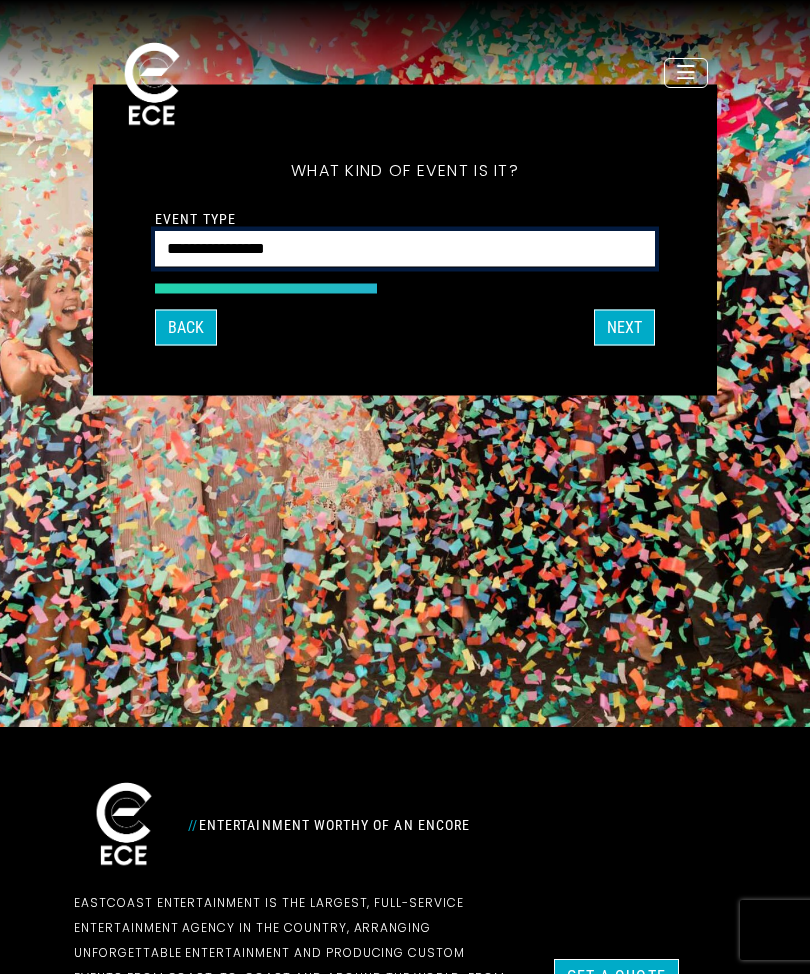 click on "**********" at bounding box center [405, 249] 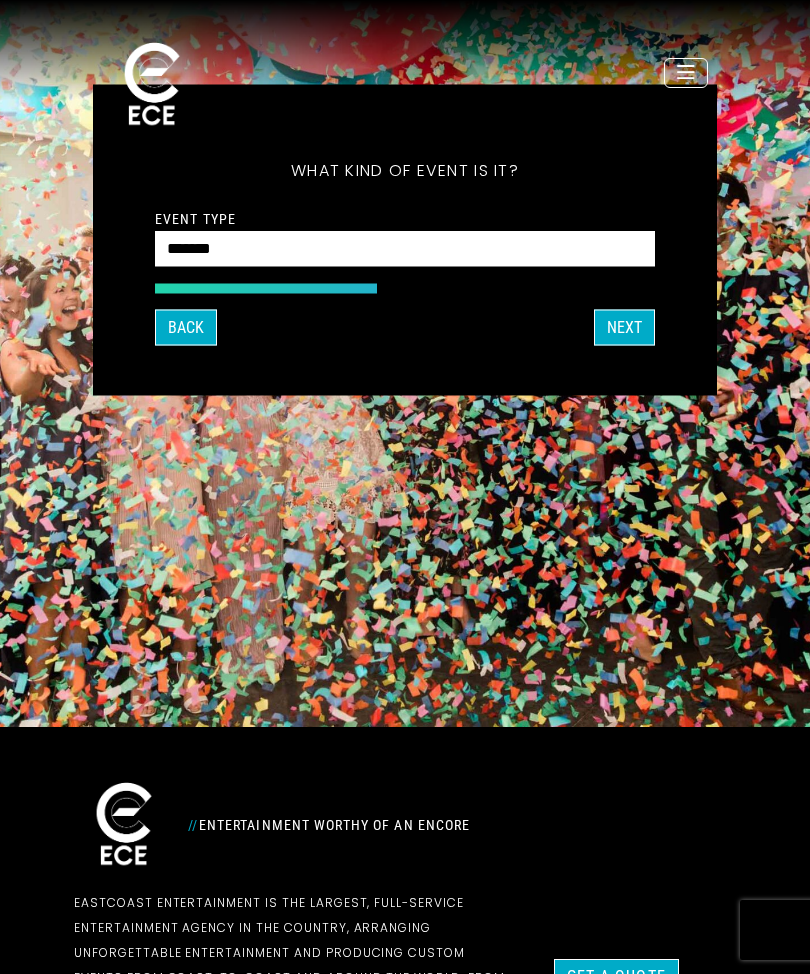 click on "Next" at bounding box center [624, 328] 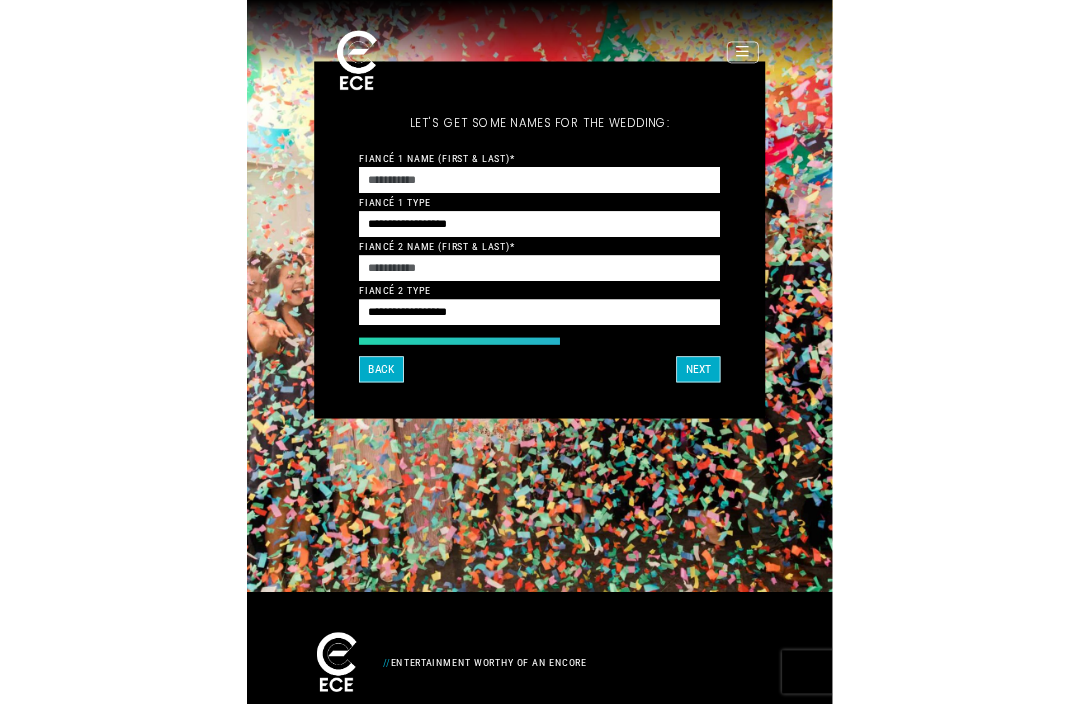 scroll, scrollTop: 156, scrollLeft: 0, axis: vertical 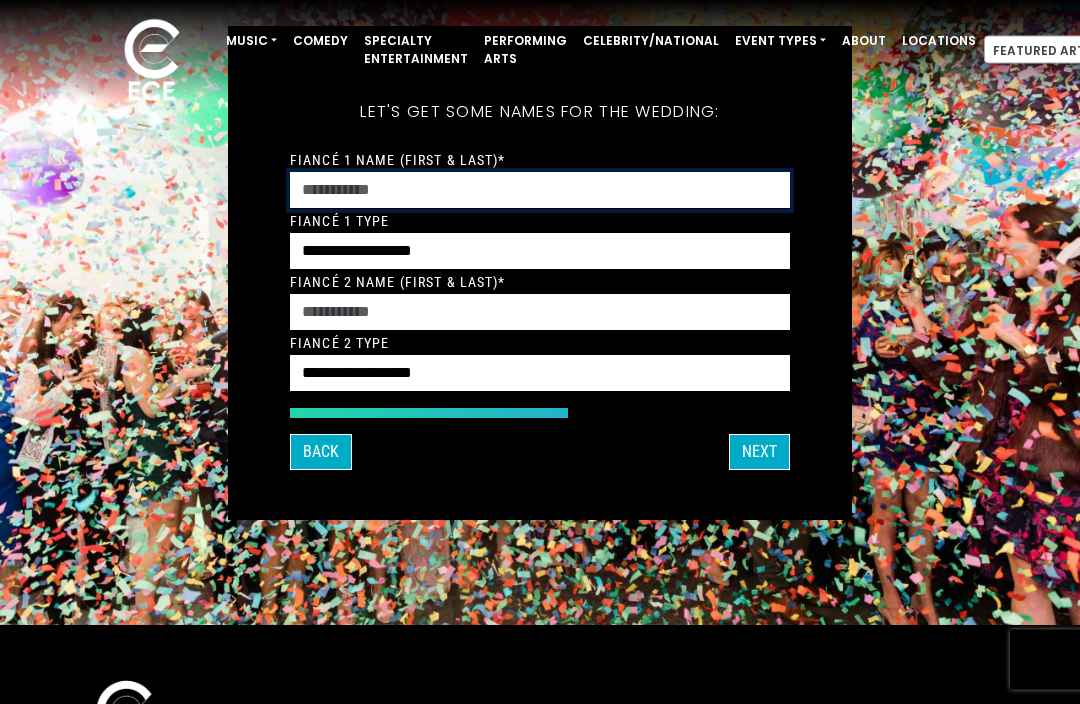 click on "Fiancé 1 Name (First & Last)*" at bounding box center [540, 191] 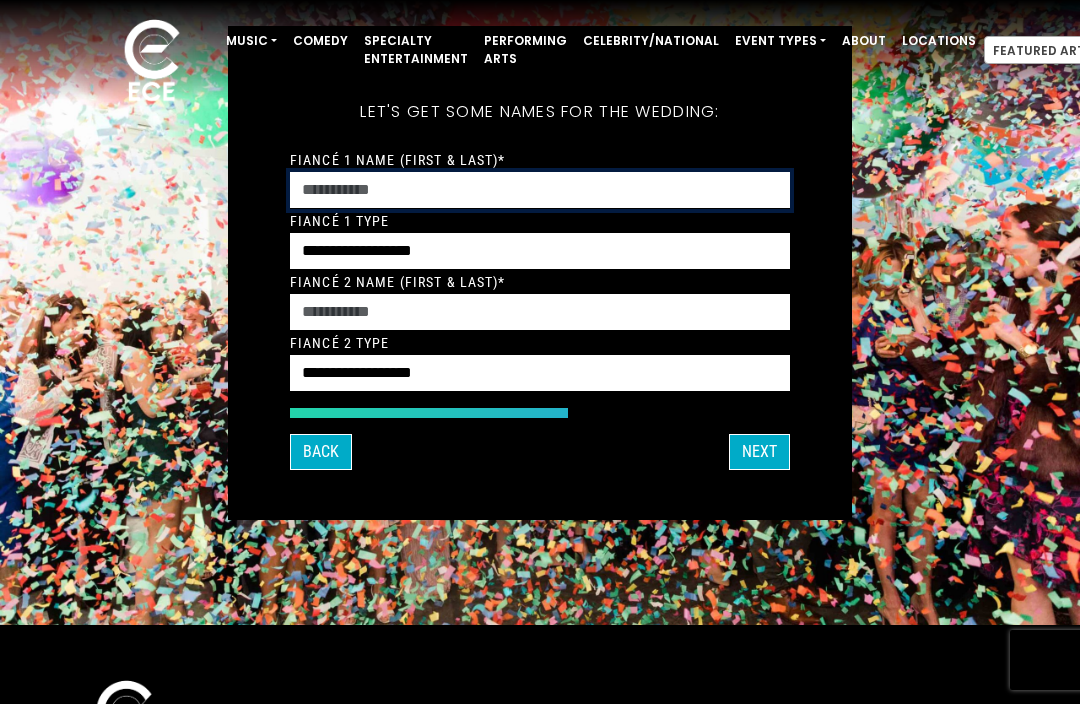 scroll, scrollTop: 78, scrollLeft: 0, axis: vertical 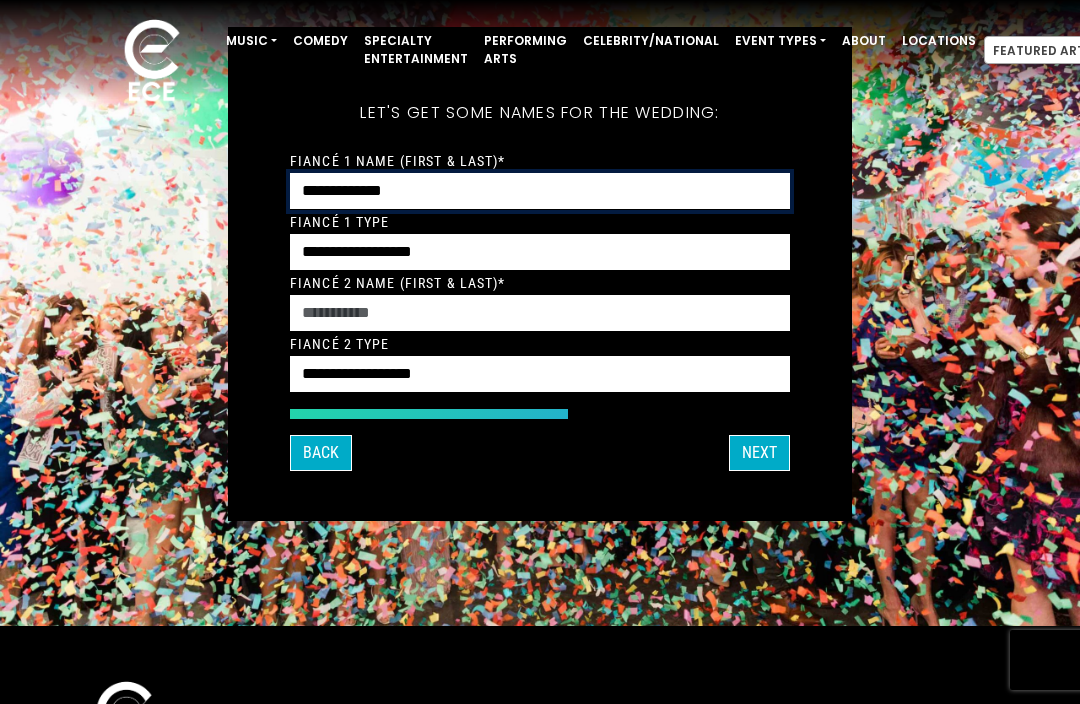 type on "**********" 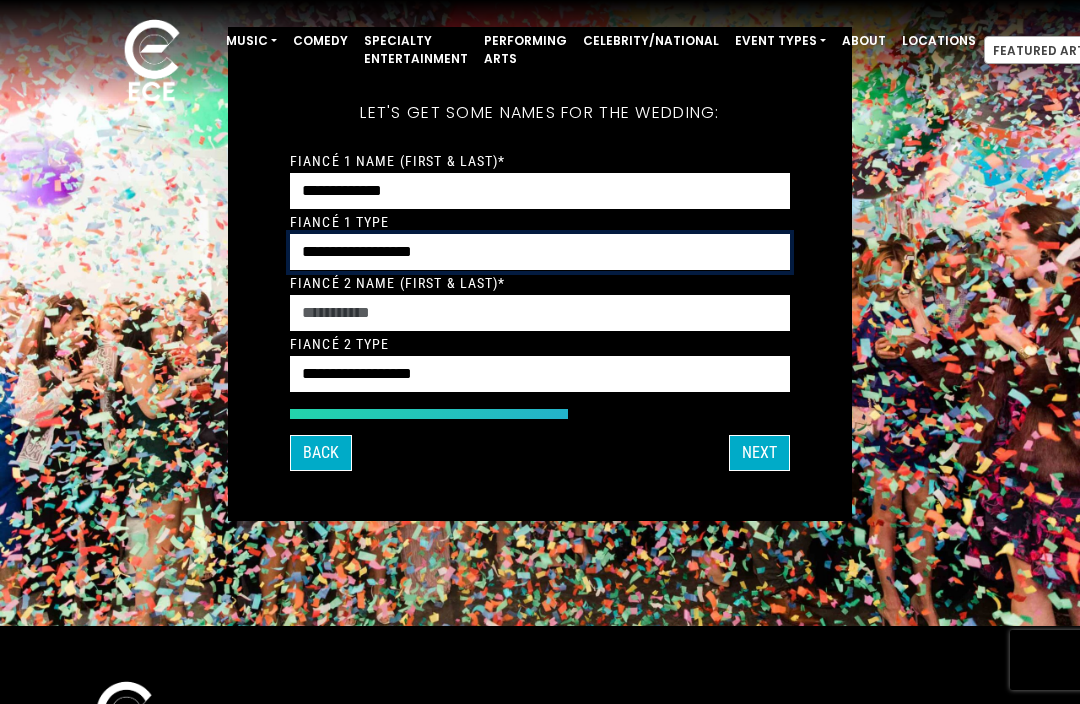 click on "**********" at bounding box center [540, 252] 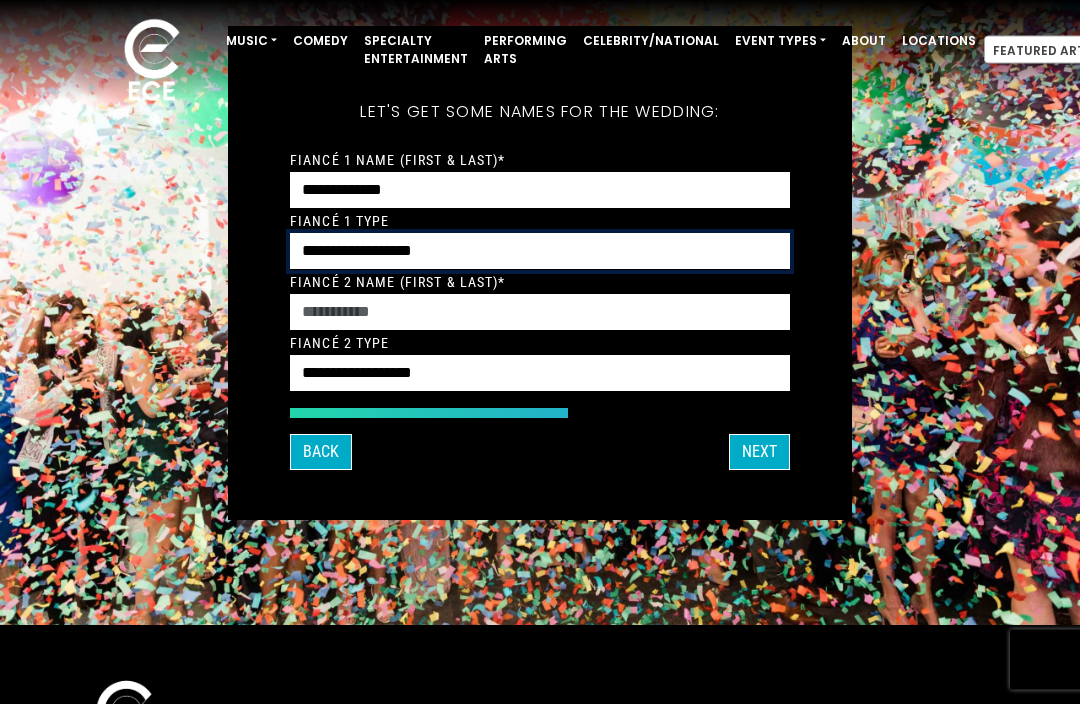 select on "*****" 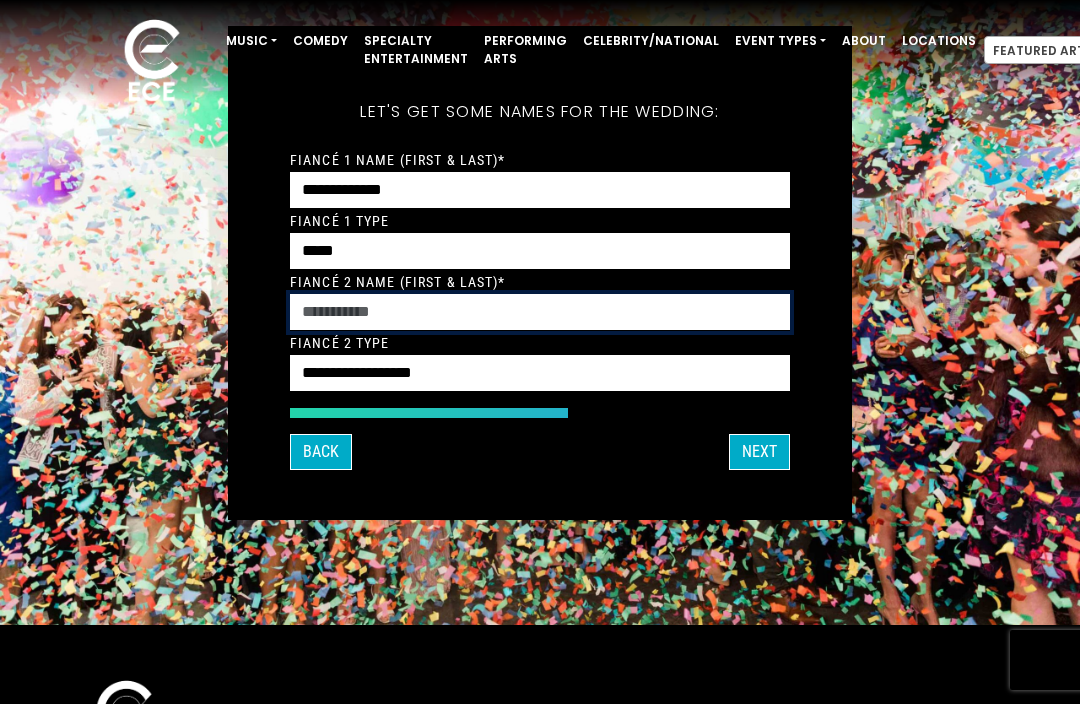 click on "Fiancé 2 Name (First & Last)*" at bounding box center [540, 312] 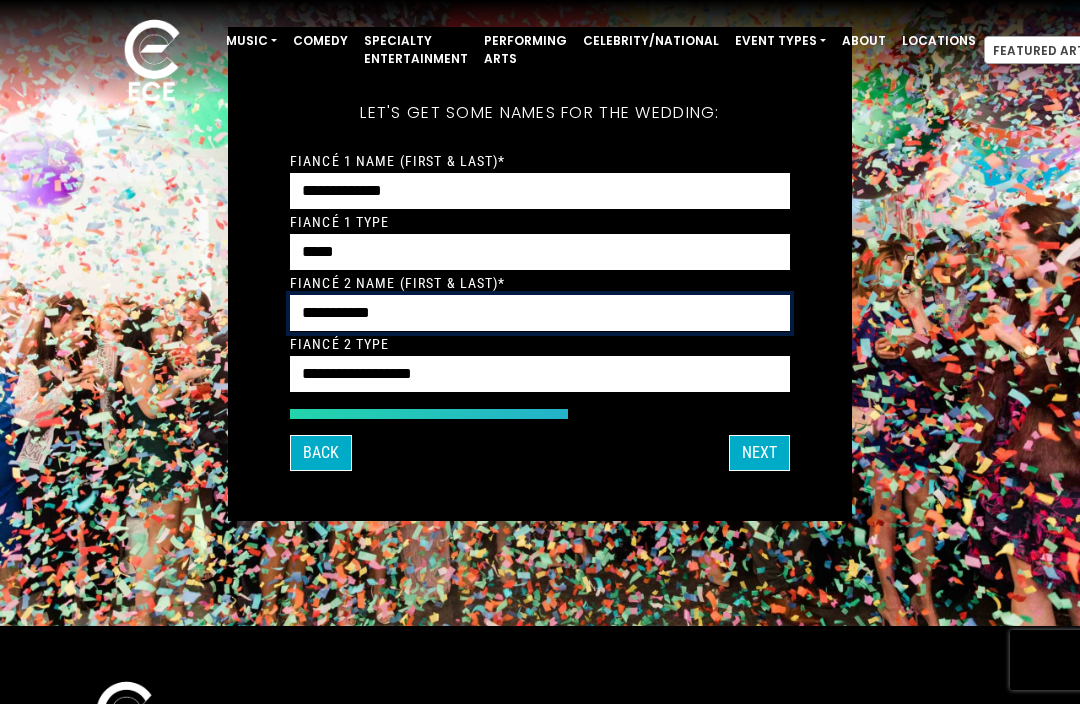 type on "**********" 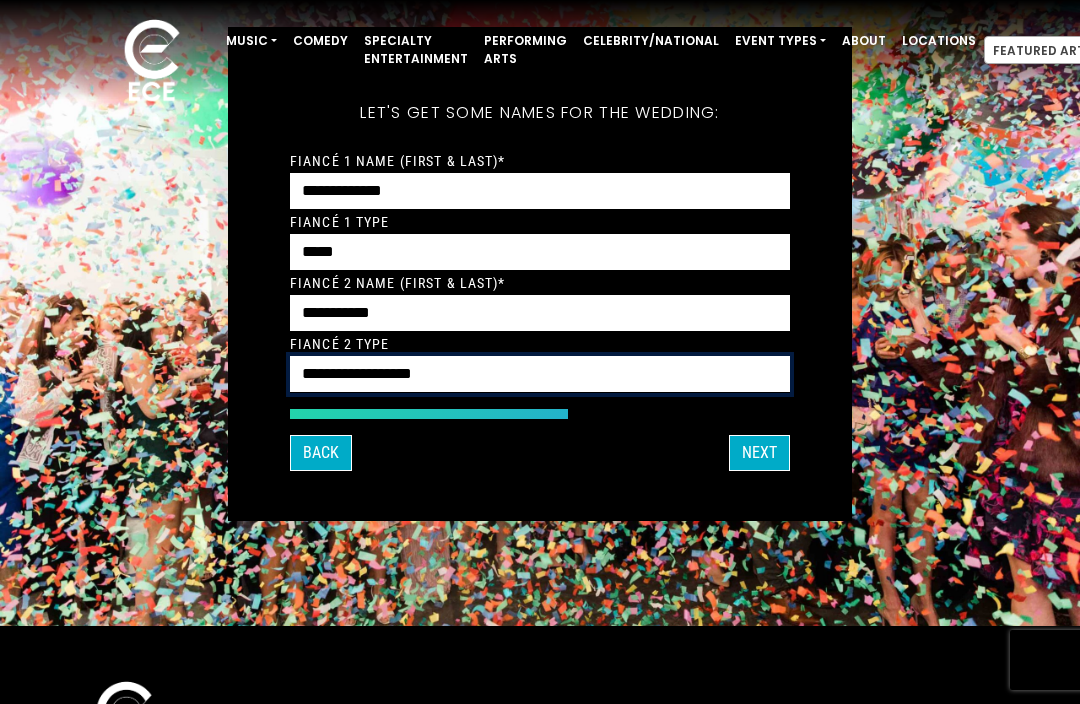 click on "**********" at bounding box center (540, 374) 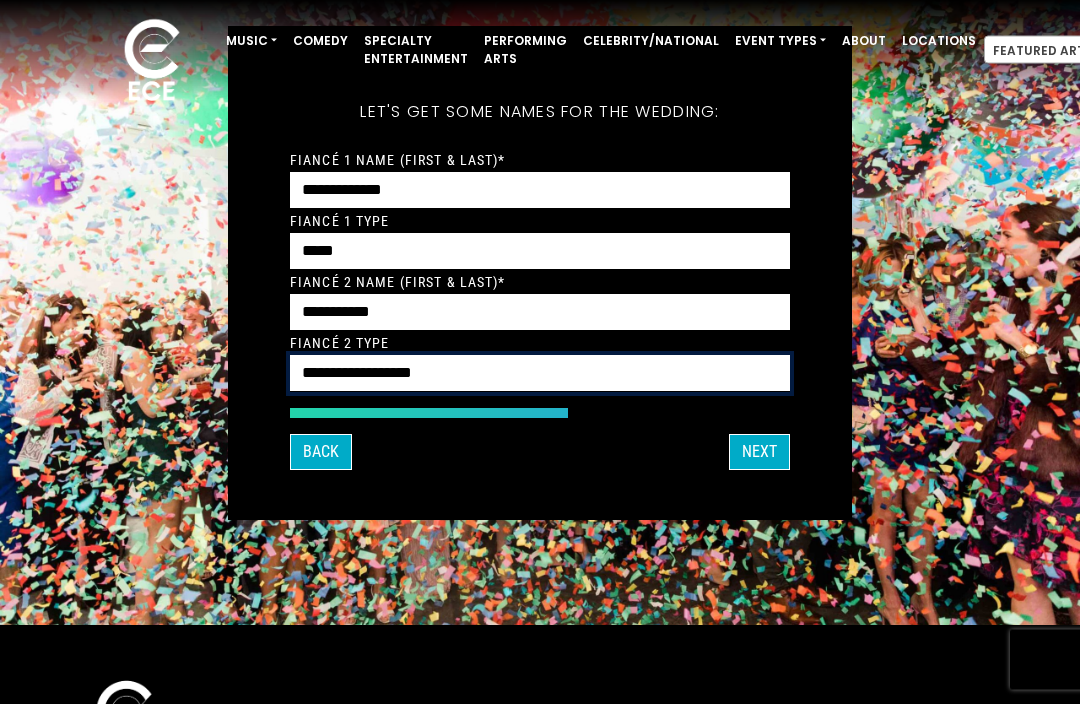 select on "*****" 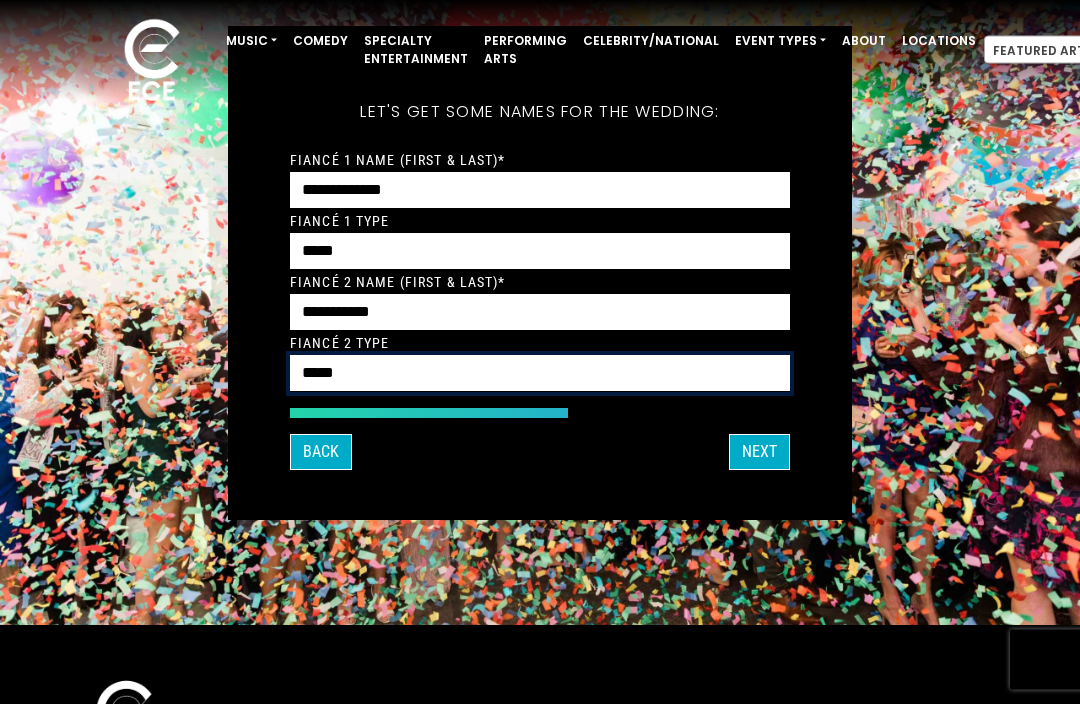 scroll, scrollTop: 79, scrollLeft: 0, axis: vertical 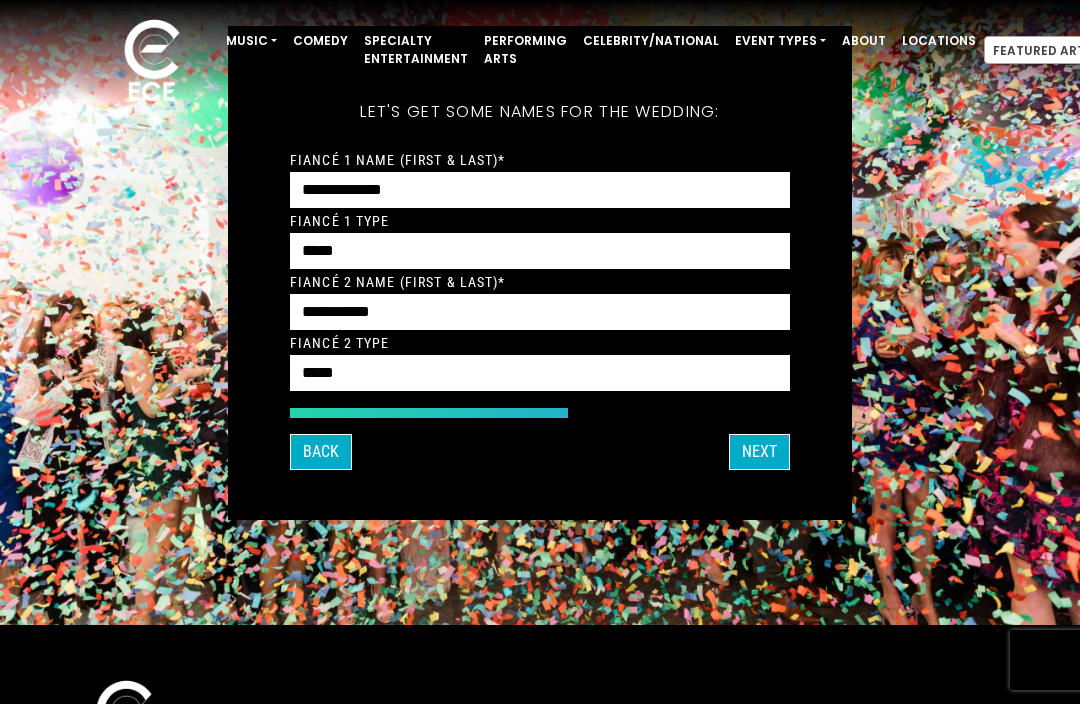 click on "Next" at bounding box center [759, 452] 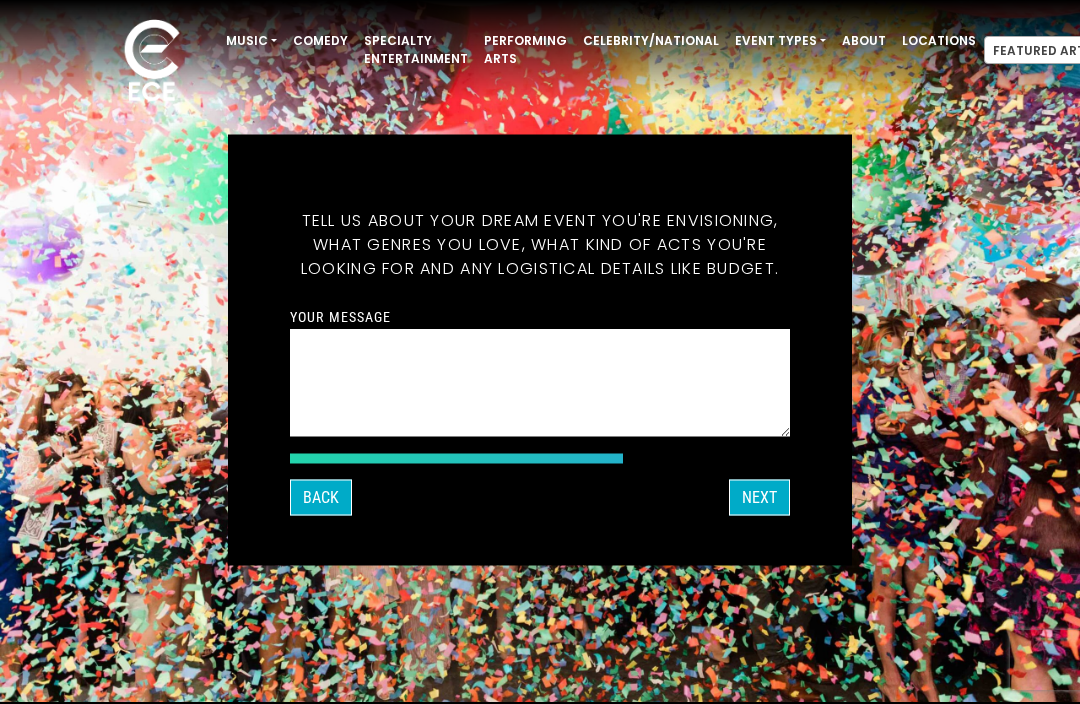 scroll, scrollTop: 0, scrollLeft: 0, axis: both 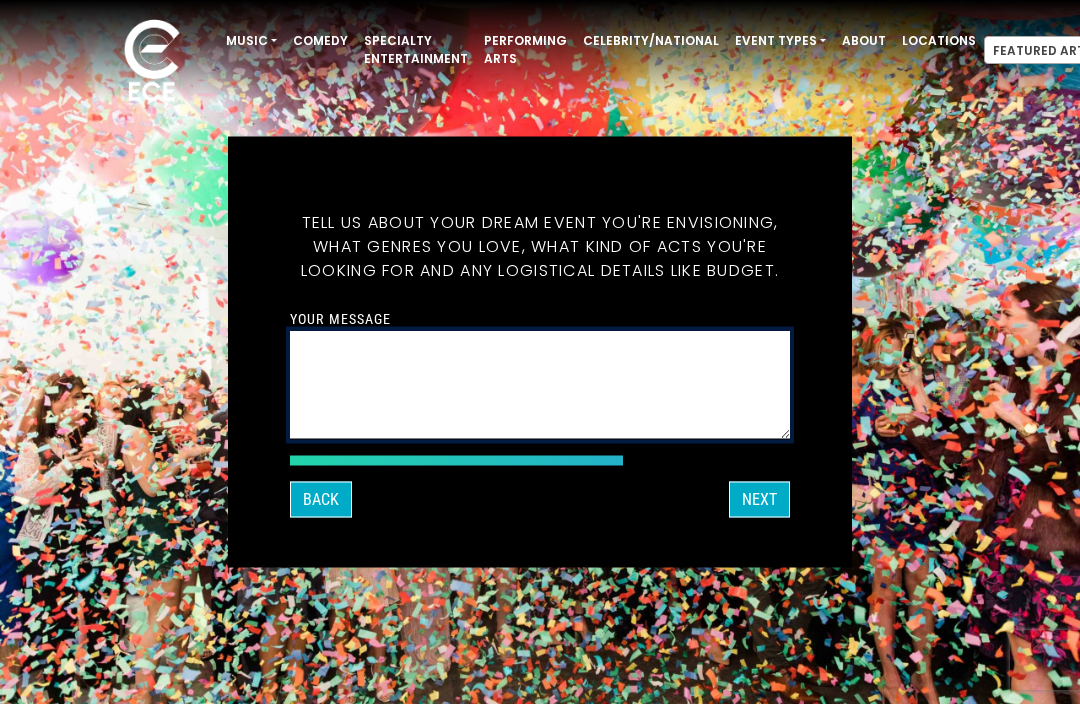 click on "Your message" at bounding box center [540, 385] 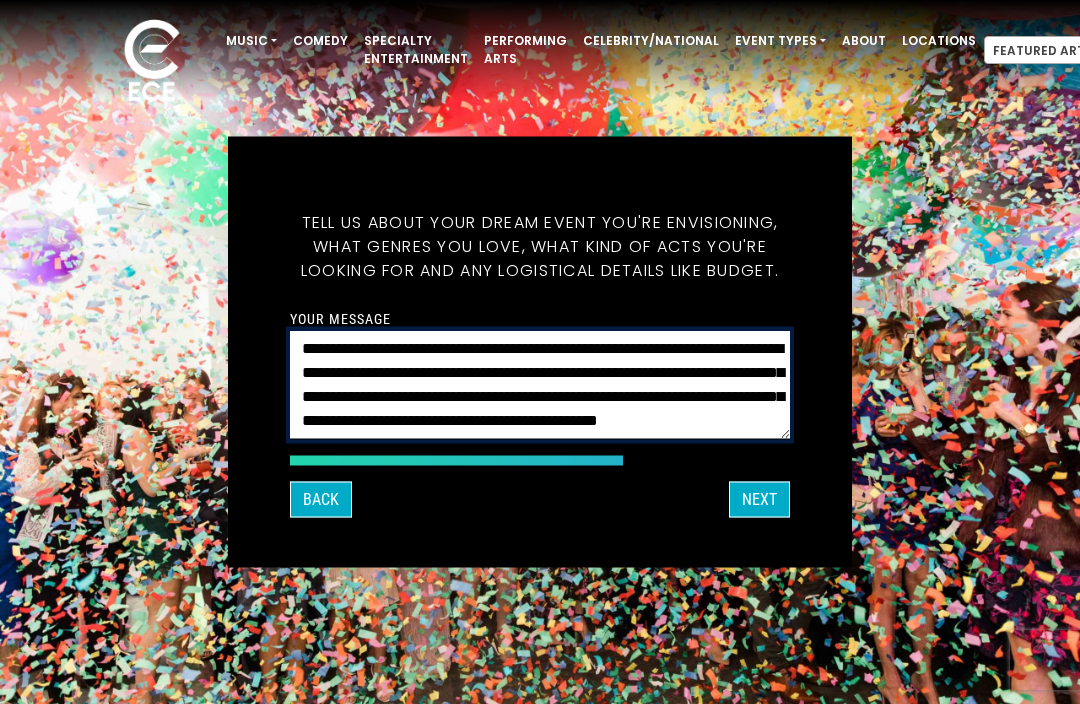 scroll, scrollTop: 42, scrollLeft: 0, axis: vertical 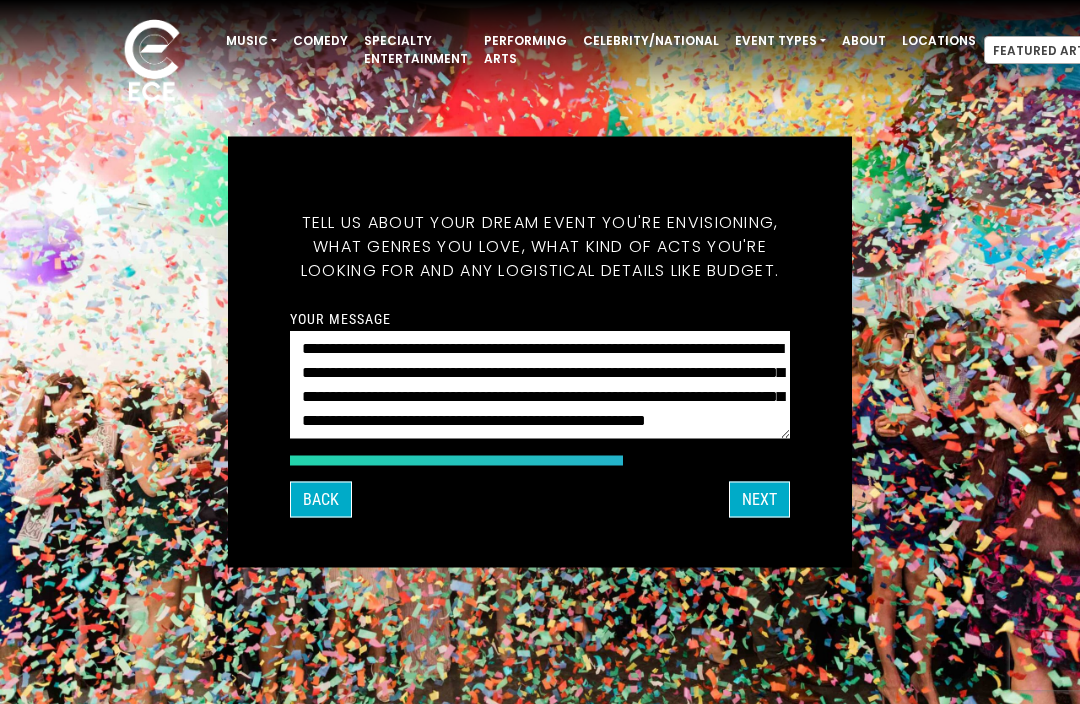 click on "Next" at bounding box center (759, 500) 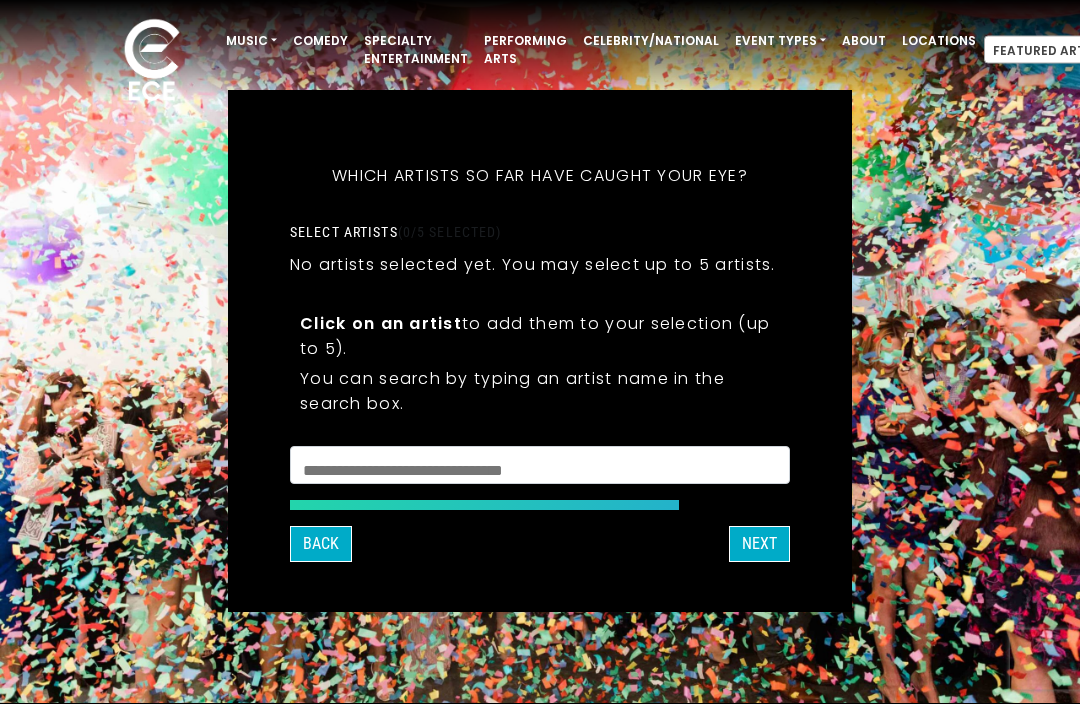 click at bounding box center [540, 469] 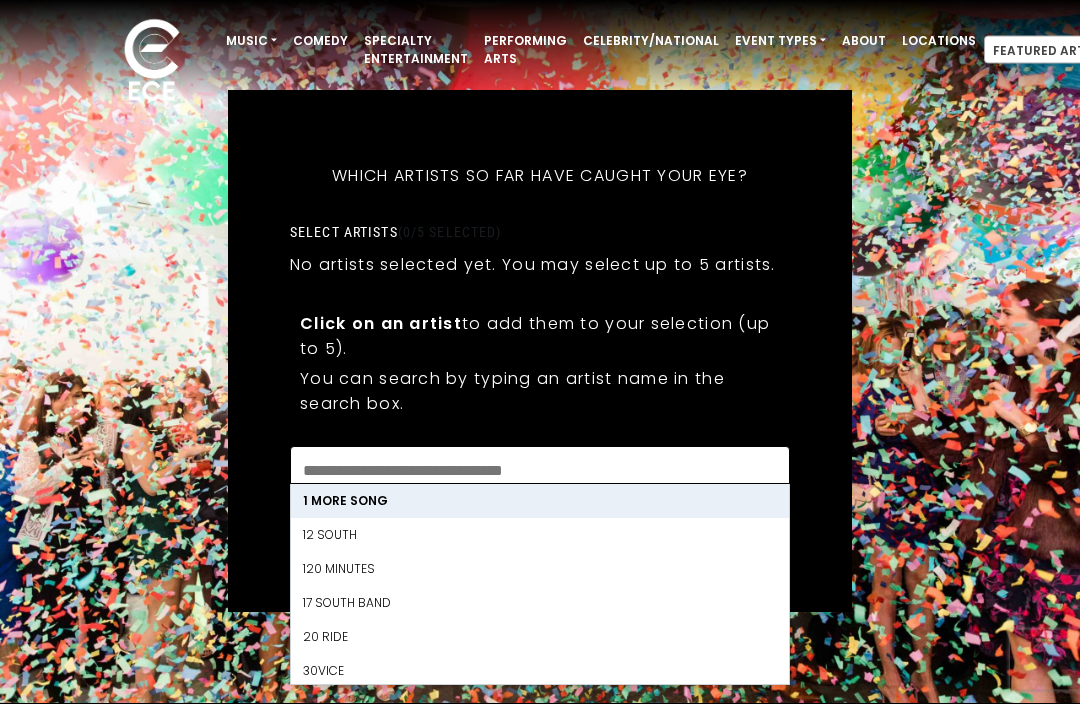 scroll, scrollTop: 0, scrollLeft: 0, axis: both 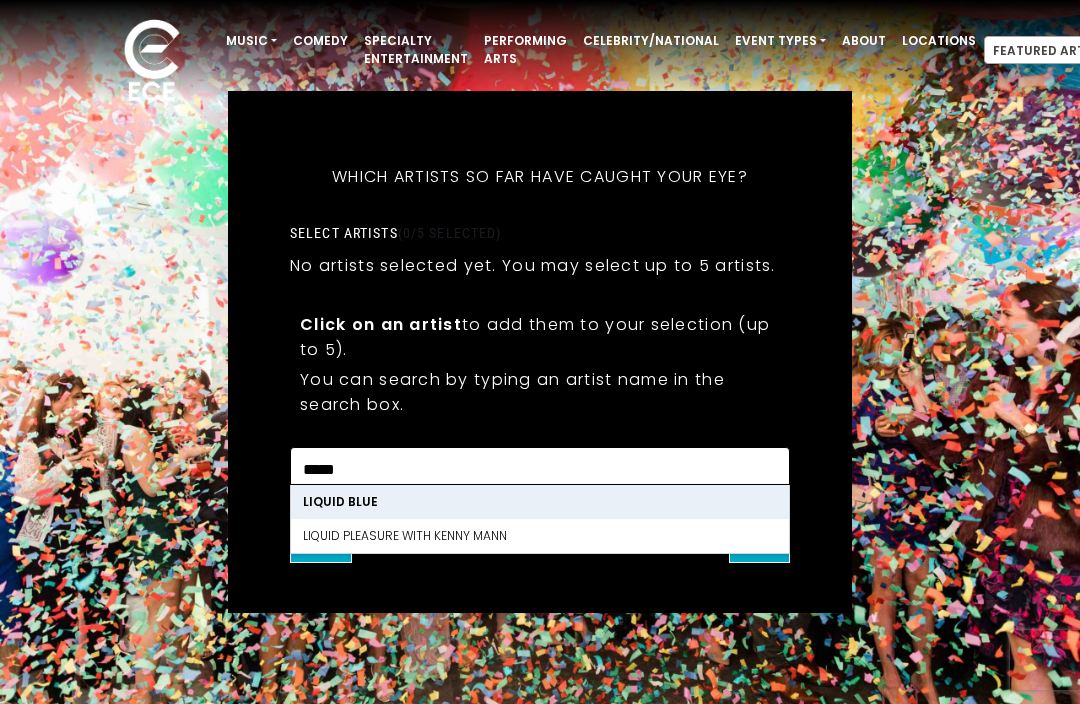 type on "*****" 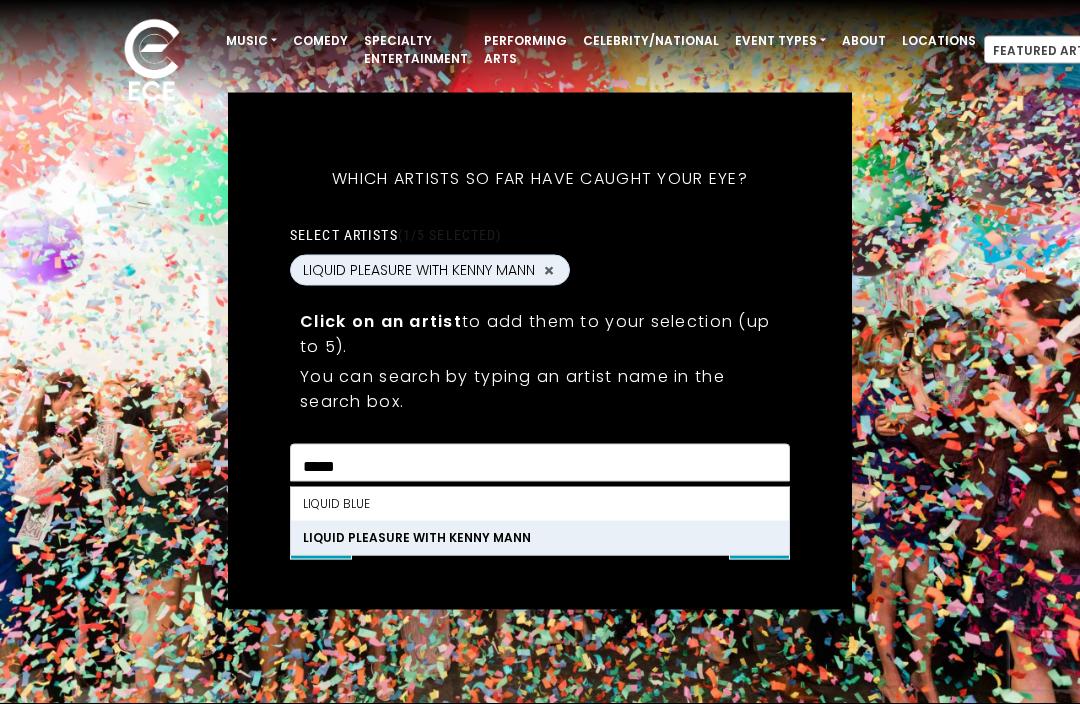 click on "You can search by typing an artist name in the search box." at bounding box center (540, 390) 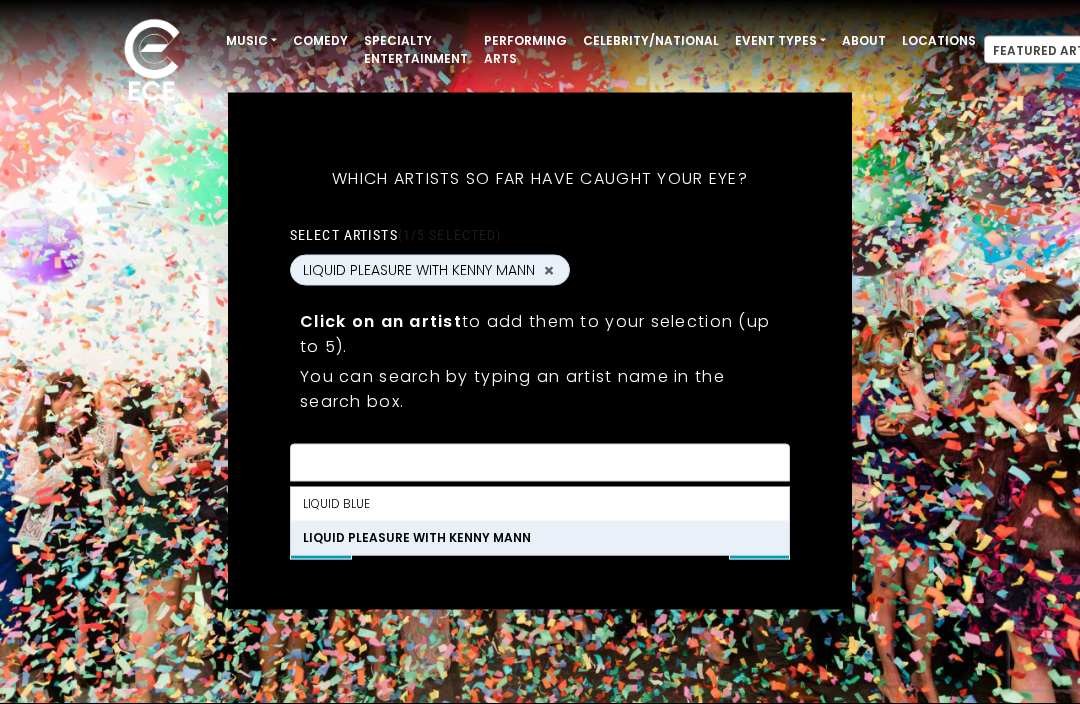 scroll, scrollTop: 1, scrollLeft: 0, axis: vertical 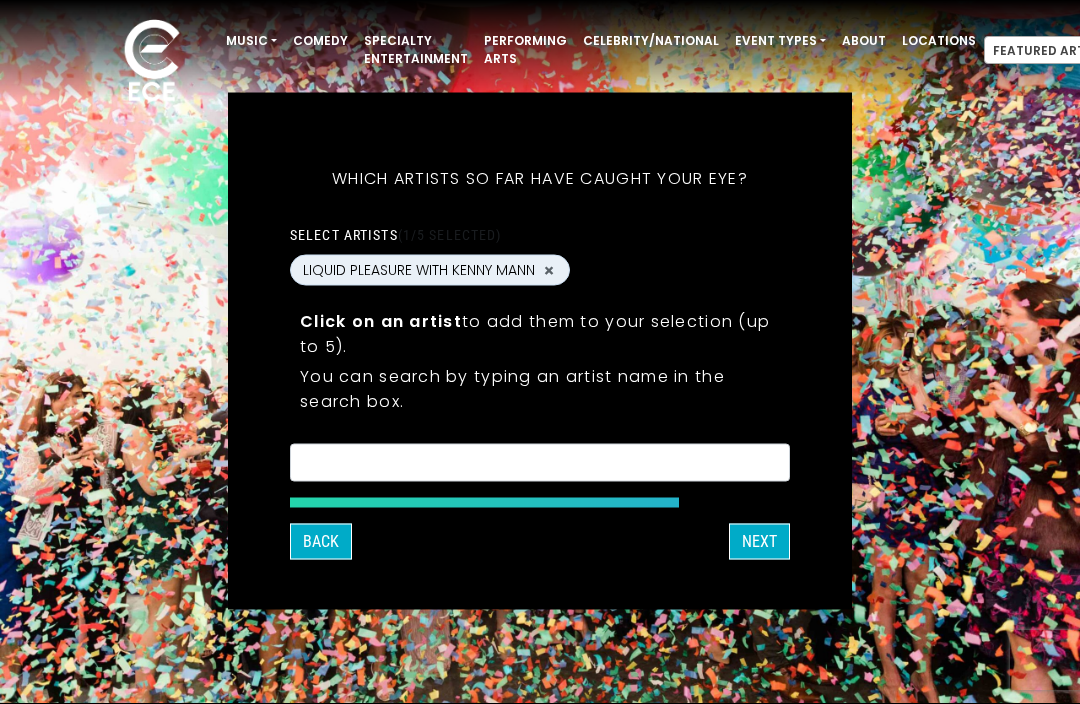 click on "Next" at bounding box center (759, 542) 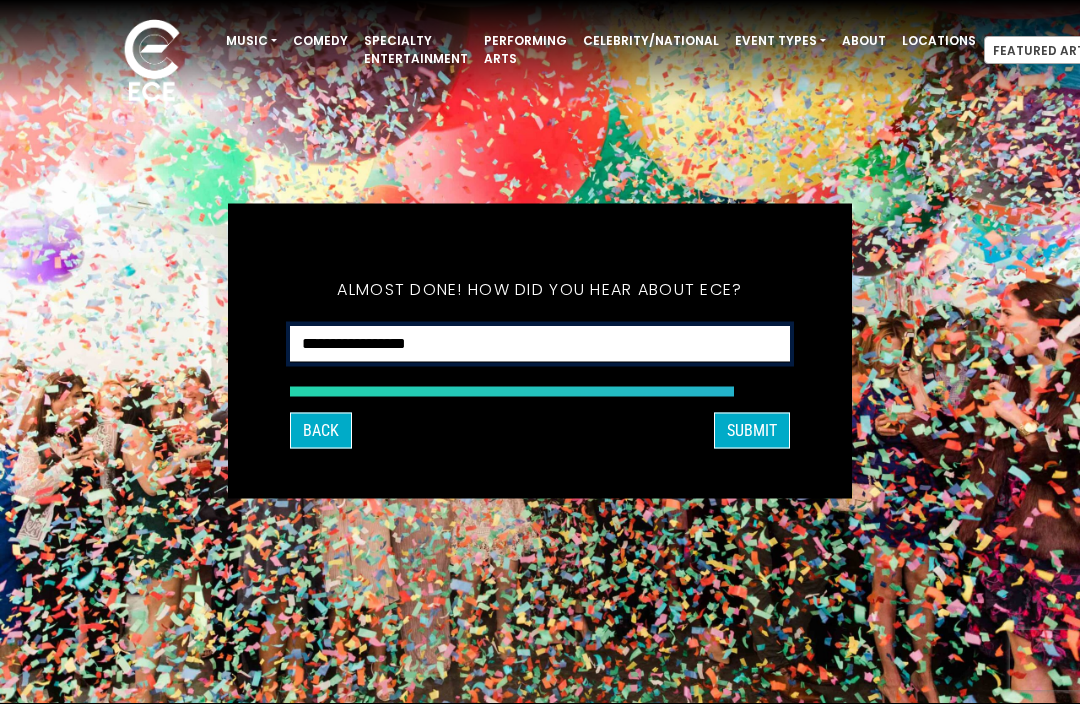 click on "**********" at bounding box center [540, 344] 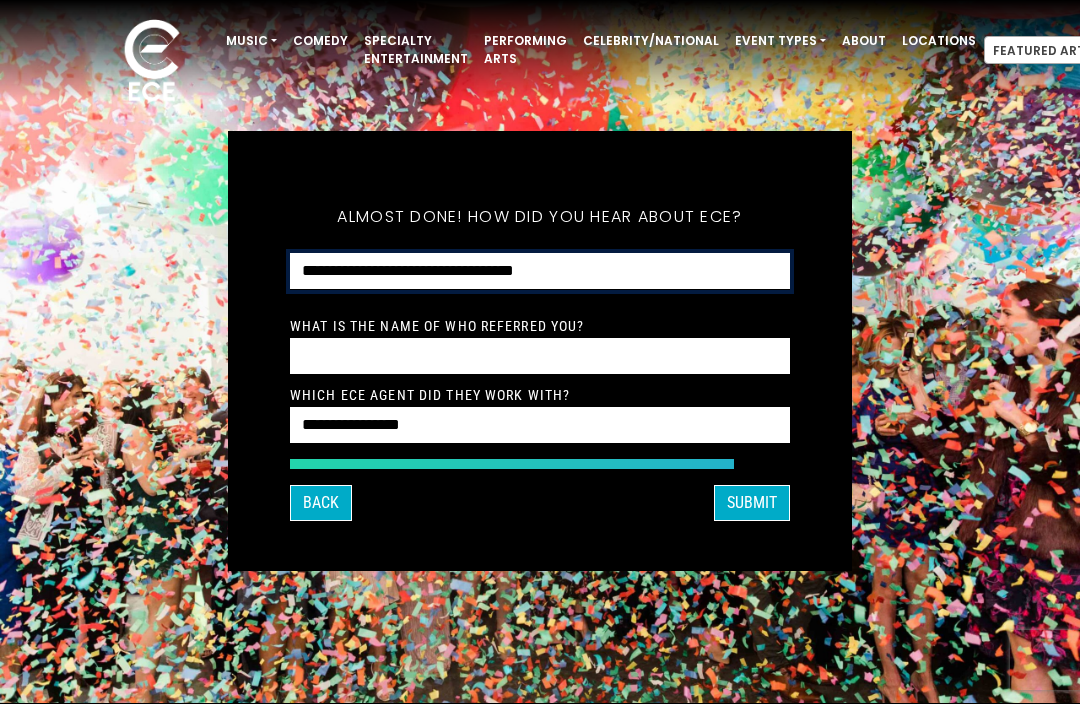 click on "**********" at bounding box center [540, 271] 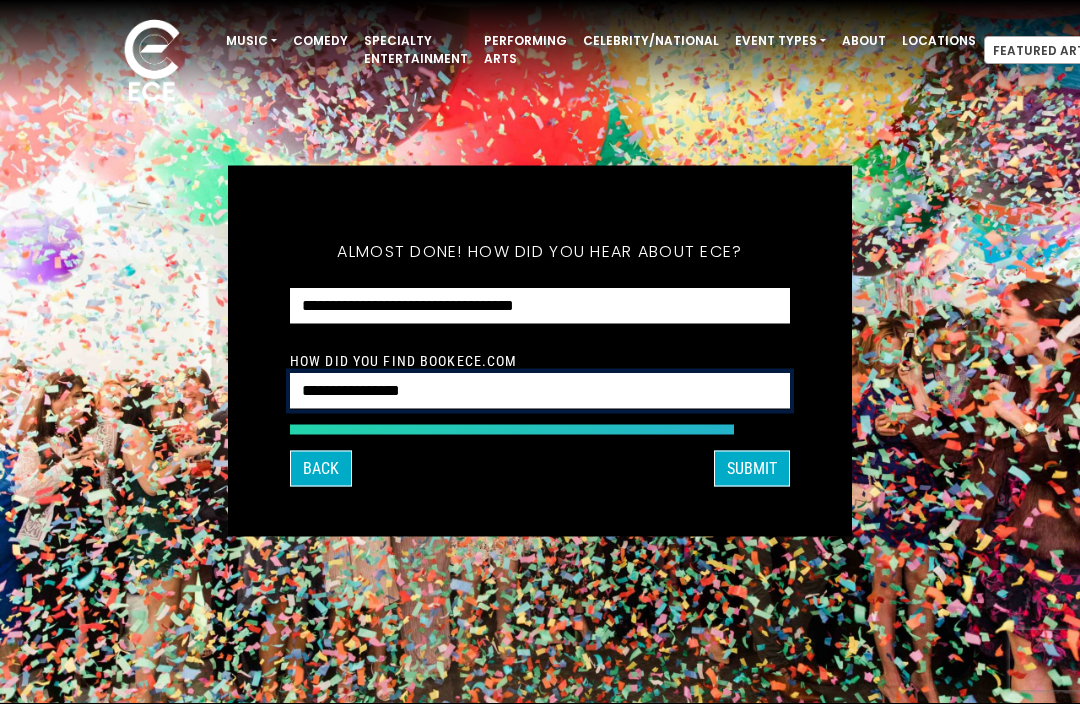 click on "**********" at bounding box center (540, 391) 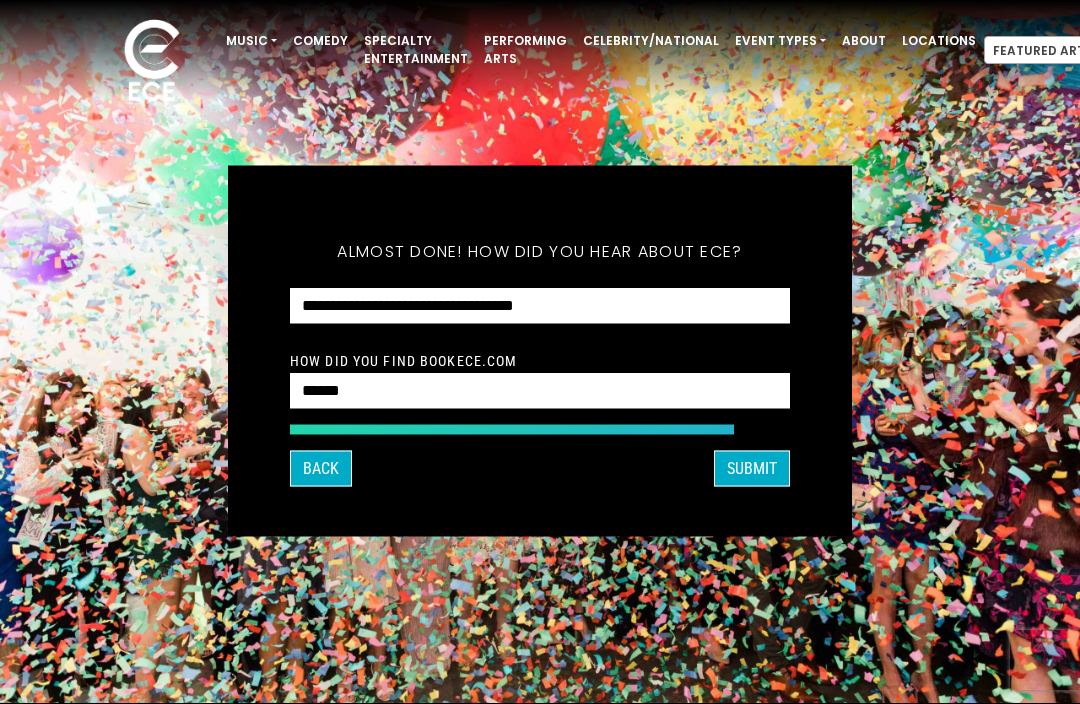 click on "SUBMIT" at bounding box center (752, 469) 